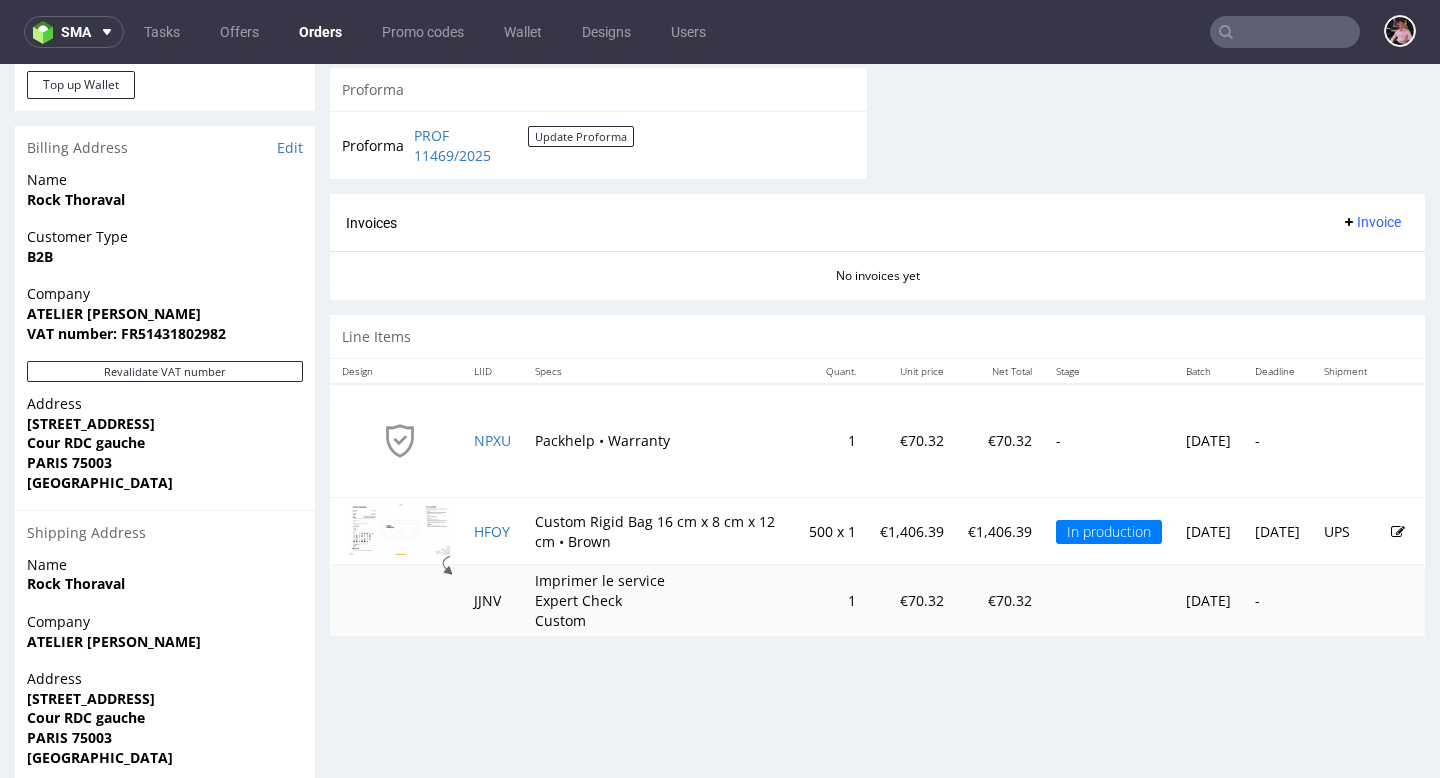 scroll, scrollTop: 836, scrollLeft: 0, axis: vertical 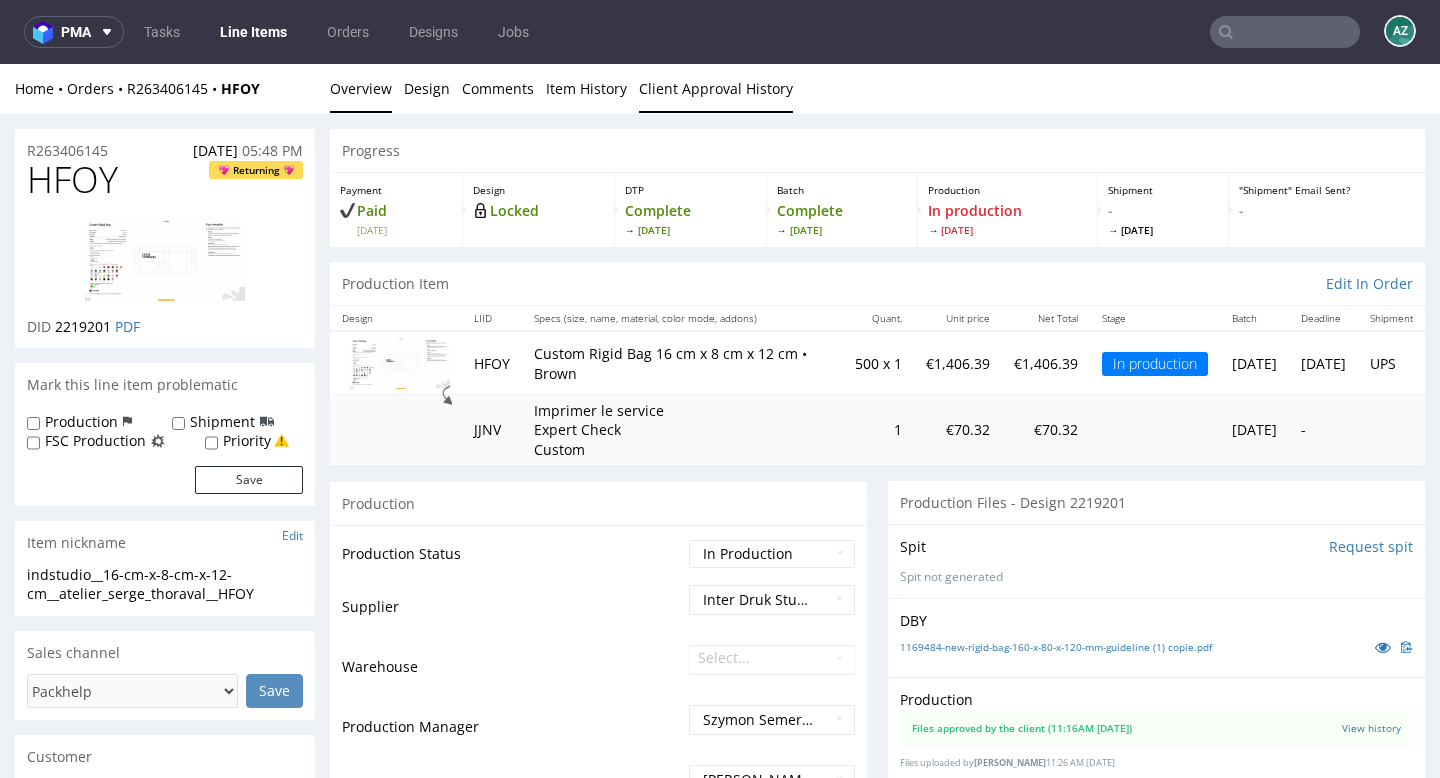 click on "Client Approval History" at bounding box center (716, 88) 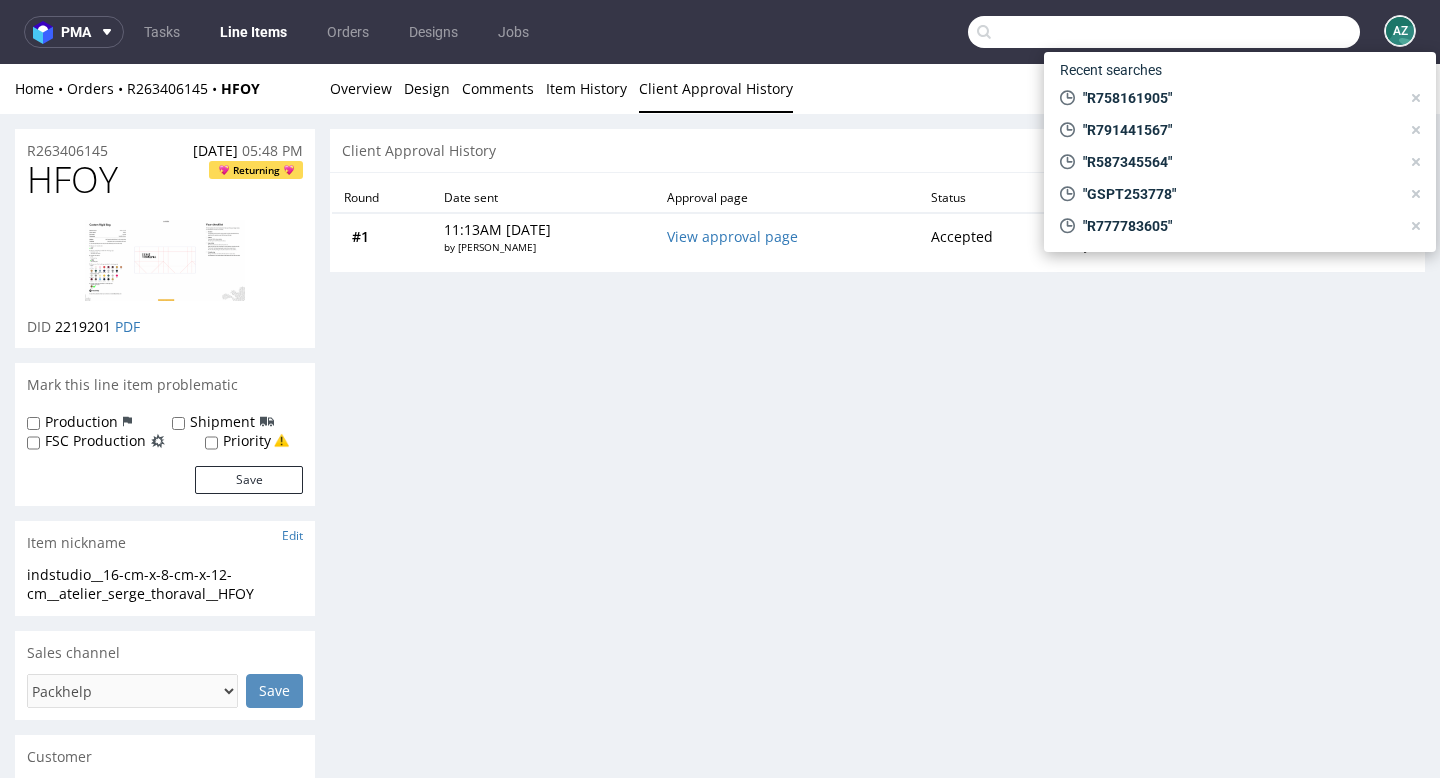 click at bounding box center (1164, 32) 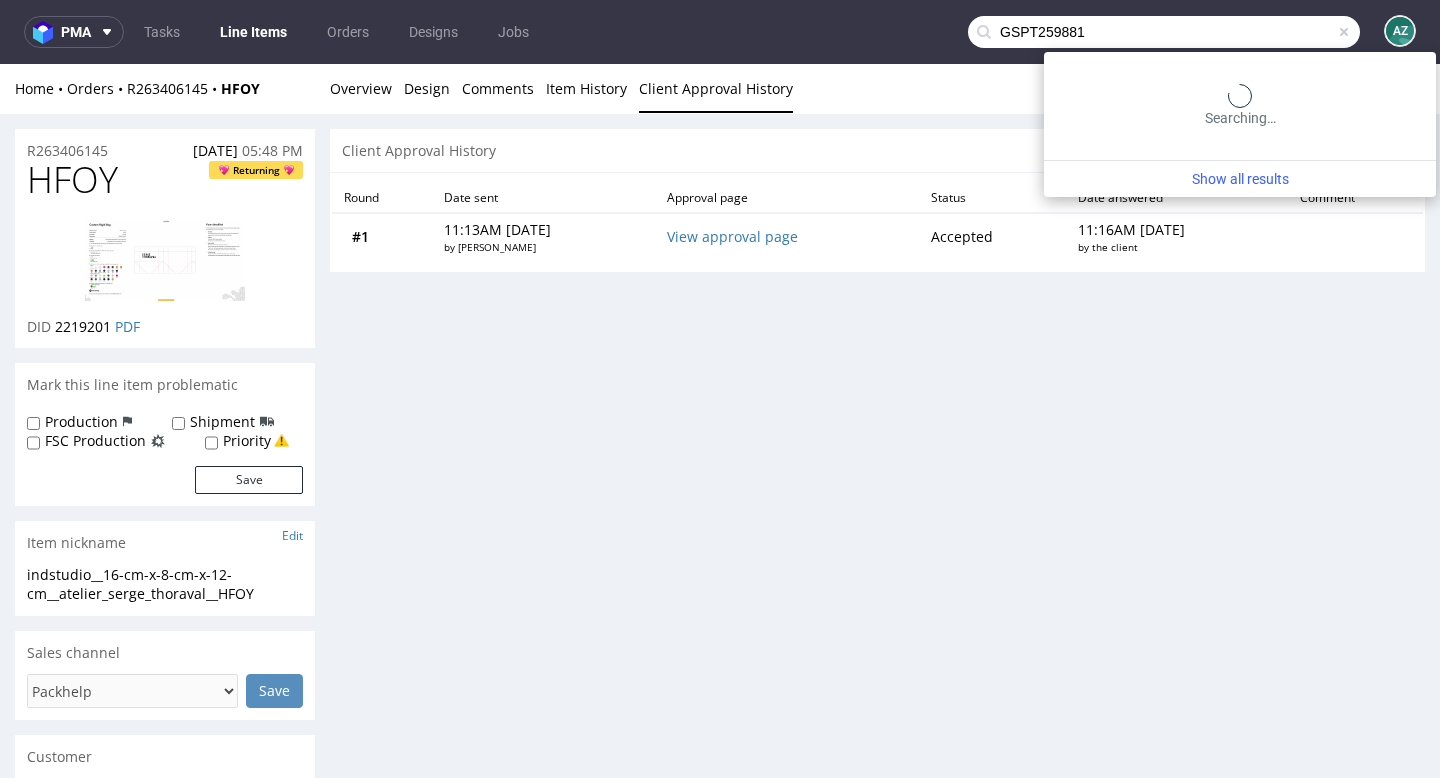 type on "GSPT259881" 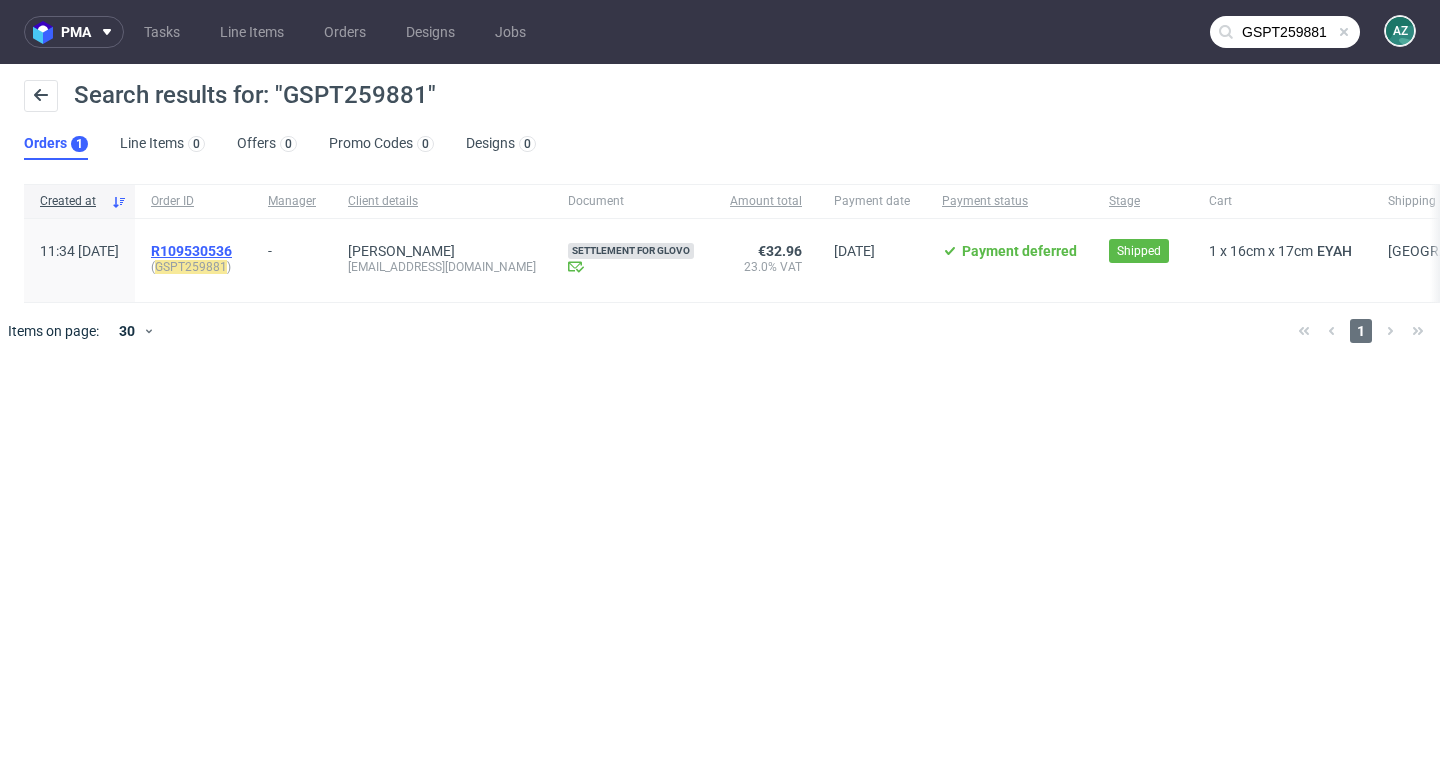 click on "R109530536" at bounding box center (191, 251) 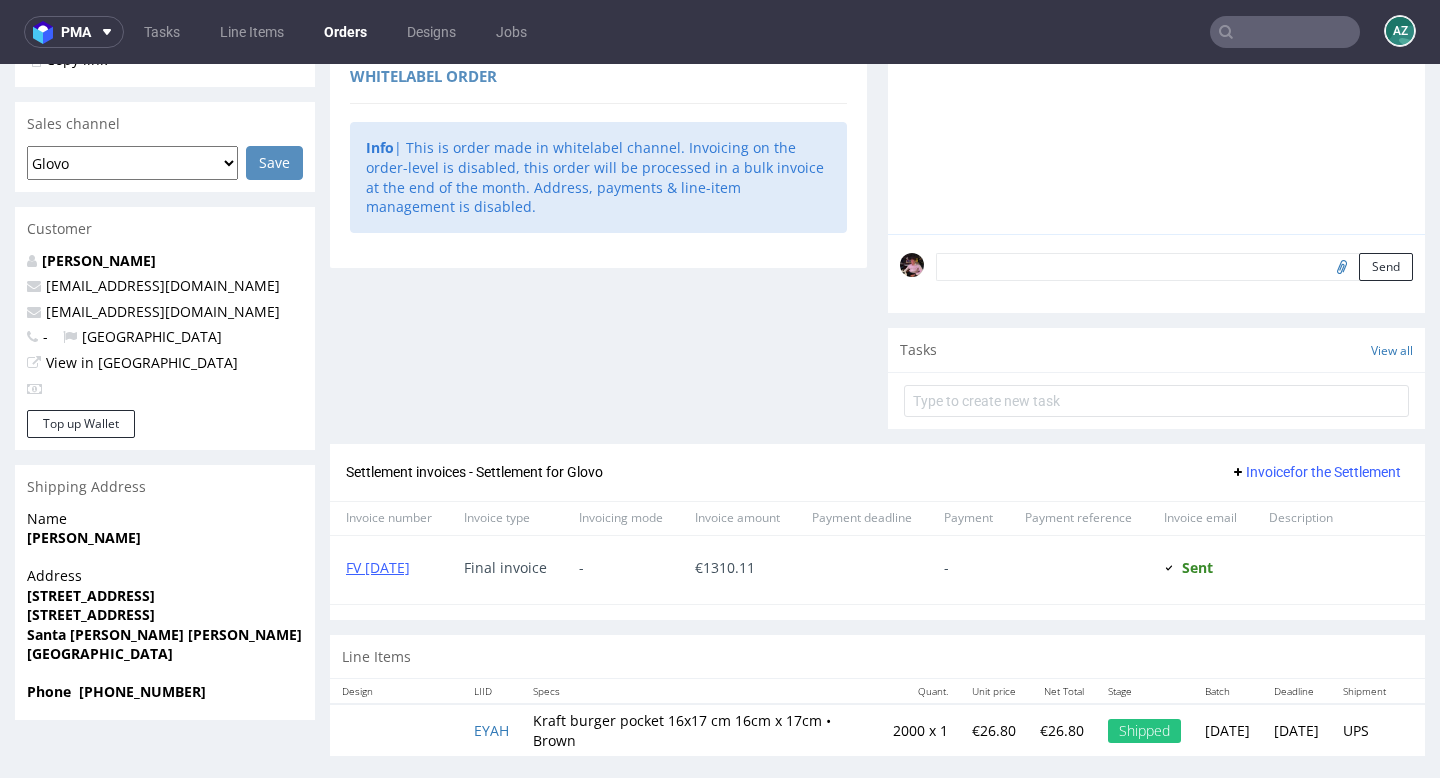 scroll, scrollTop: 490, scrollLeft: 0, axis: vertical 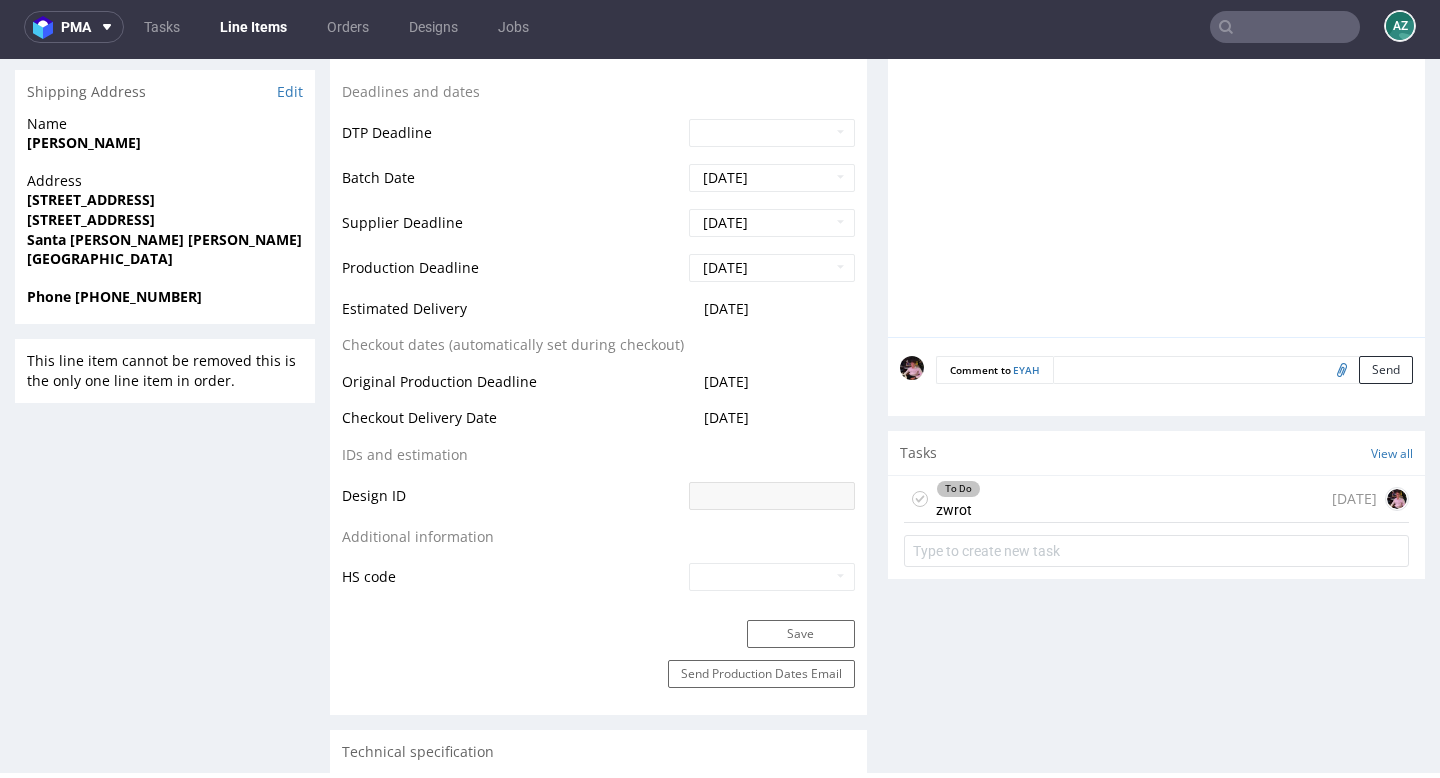 click on "To Do zwrot [DATE]" at bounding box center (1156, 499) 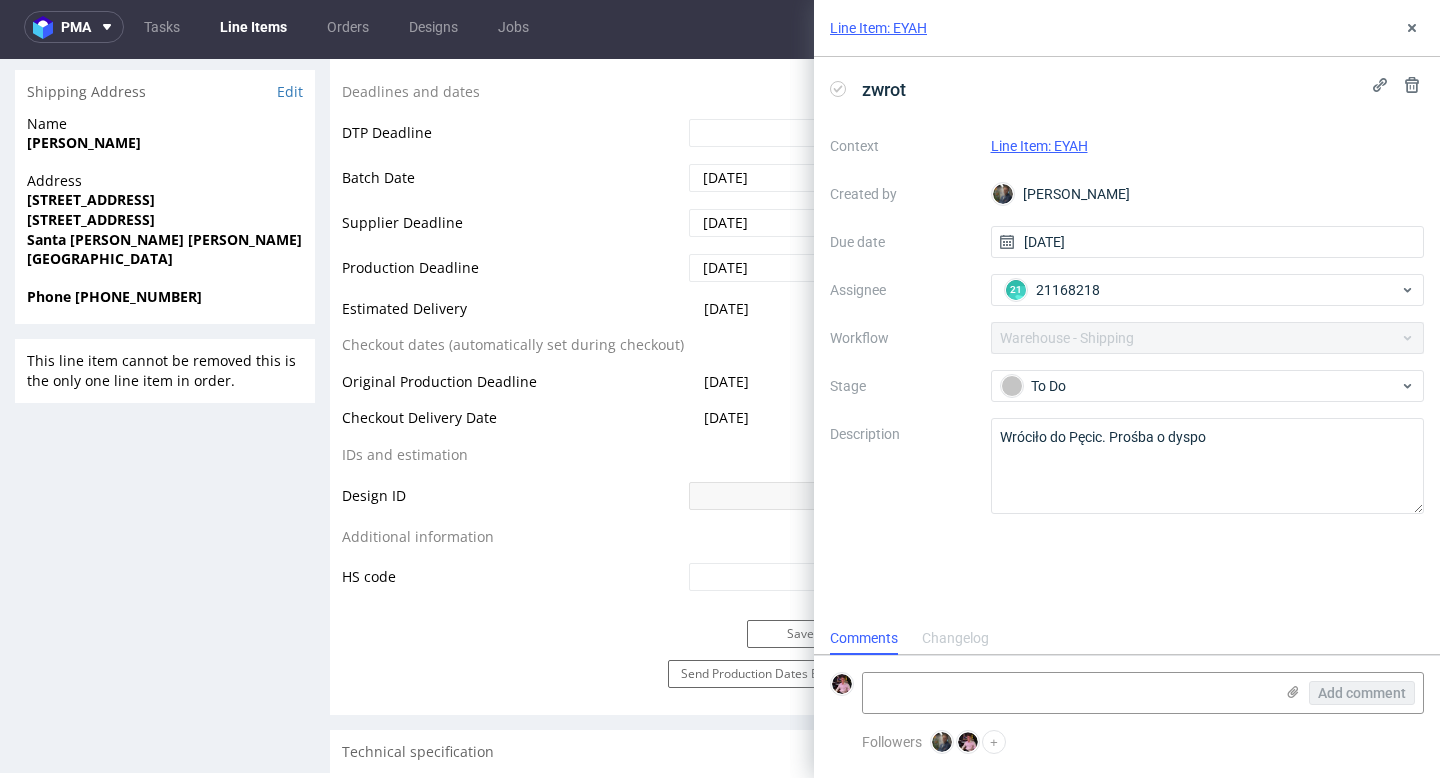 scroll, scrollTop: 16, scrollLeft: 0, axis: vertical 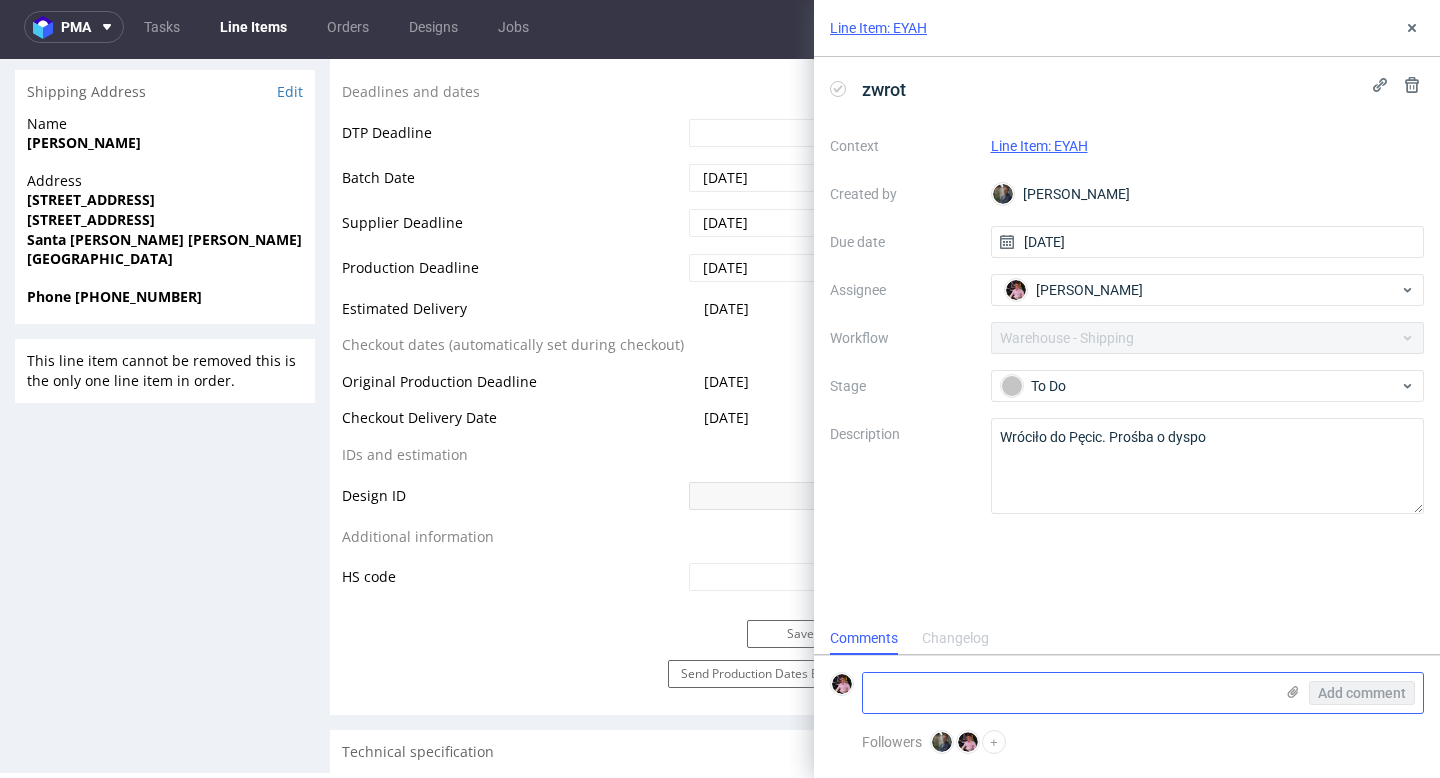 click at bounding box center [1068, 693] 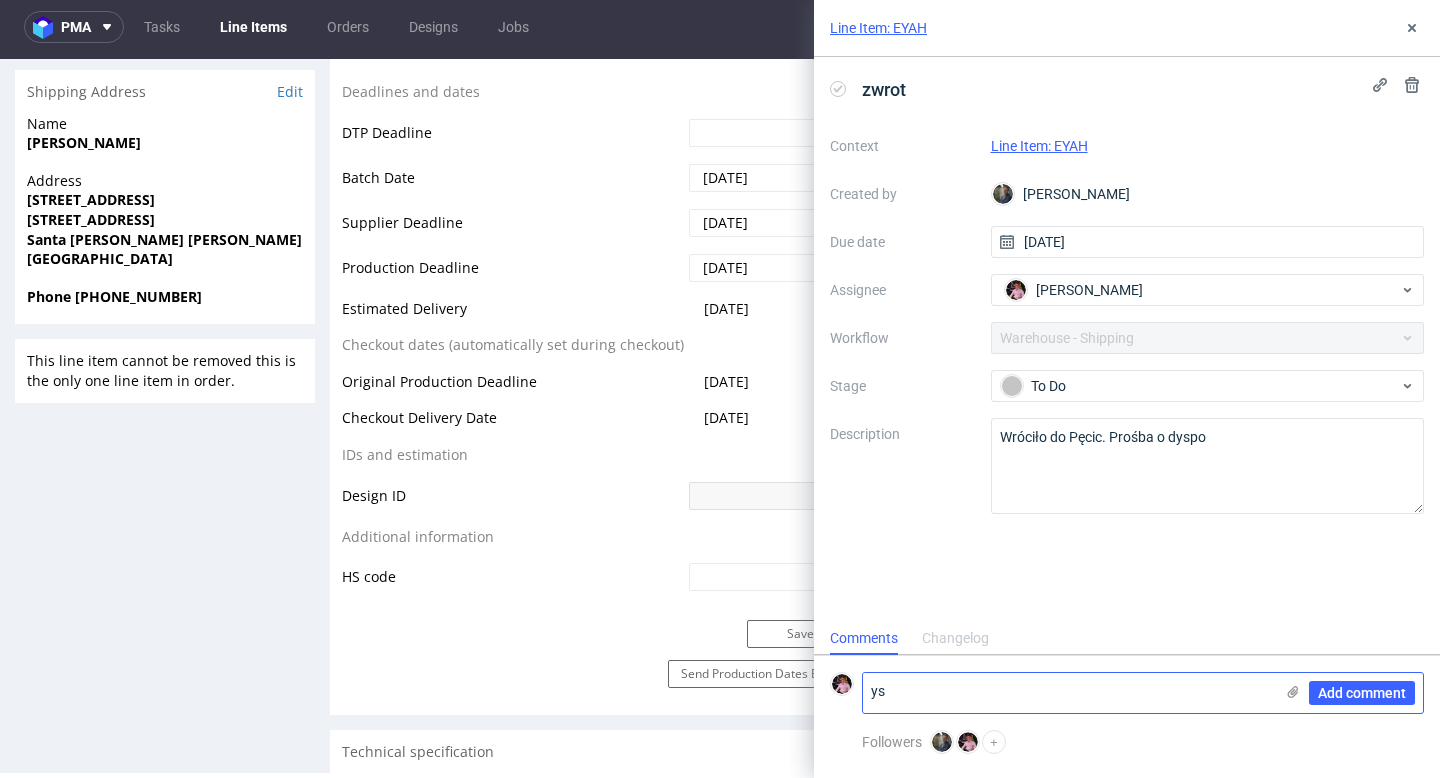 type on "y" 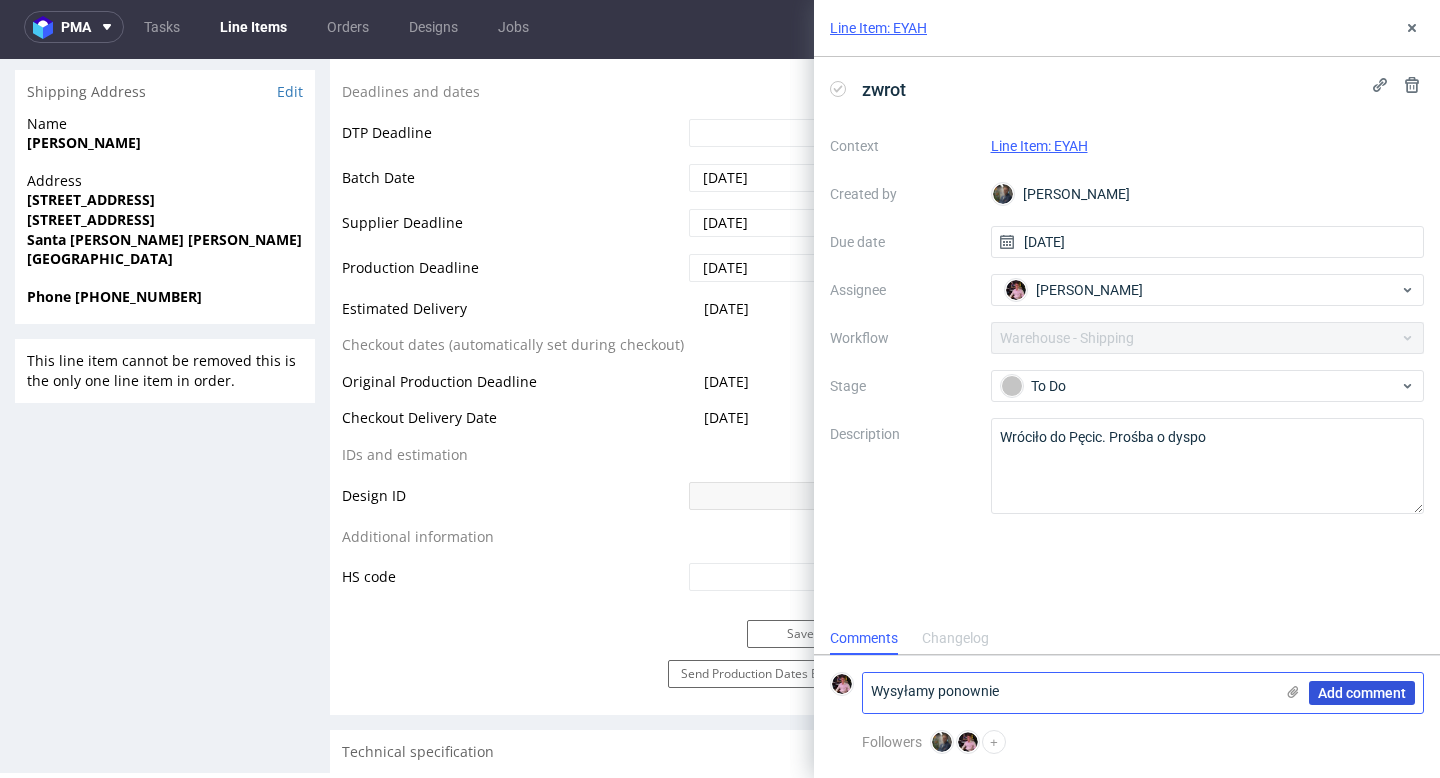 type on "Wysyłamy ponownie" 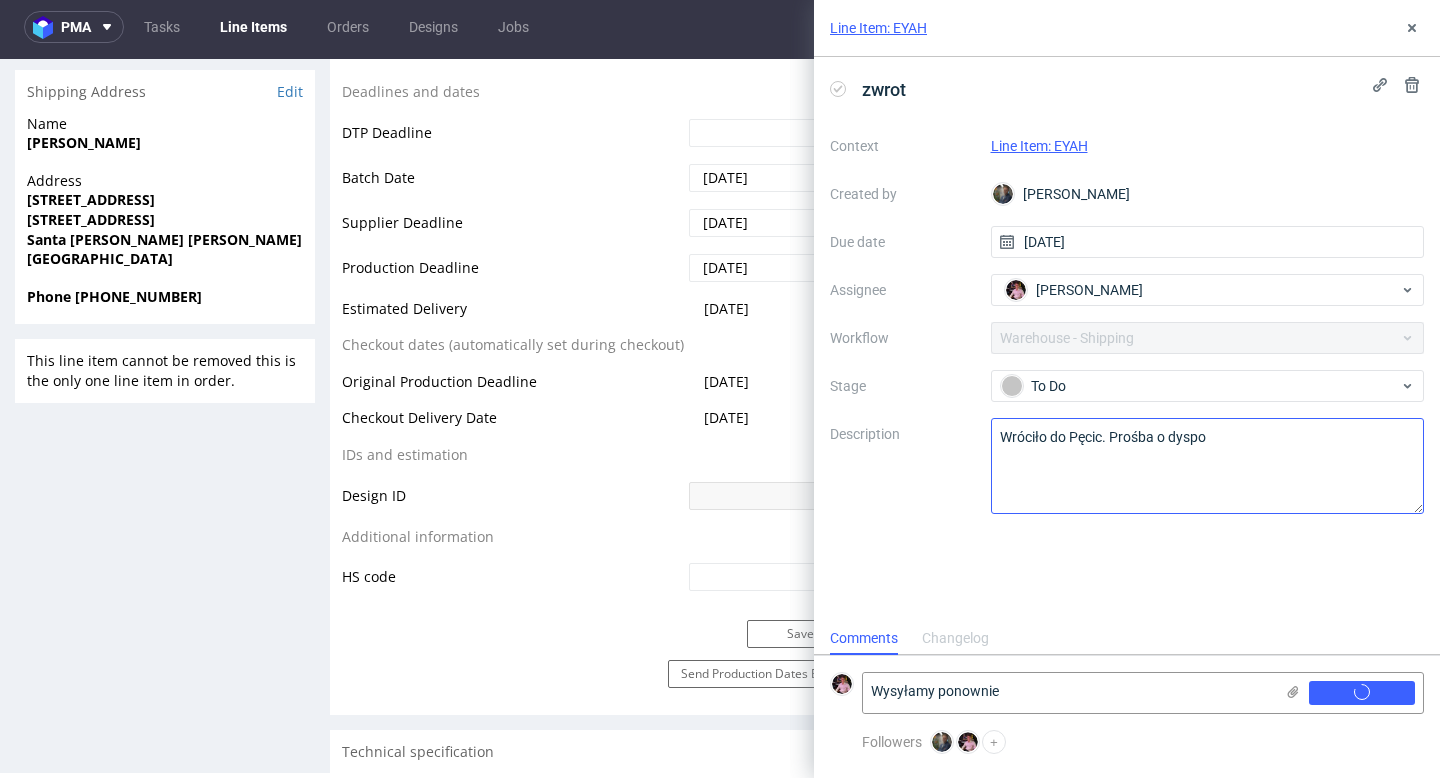 type 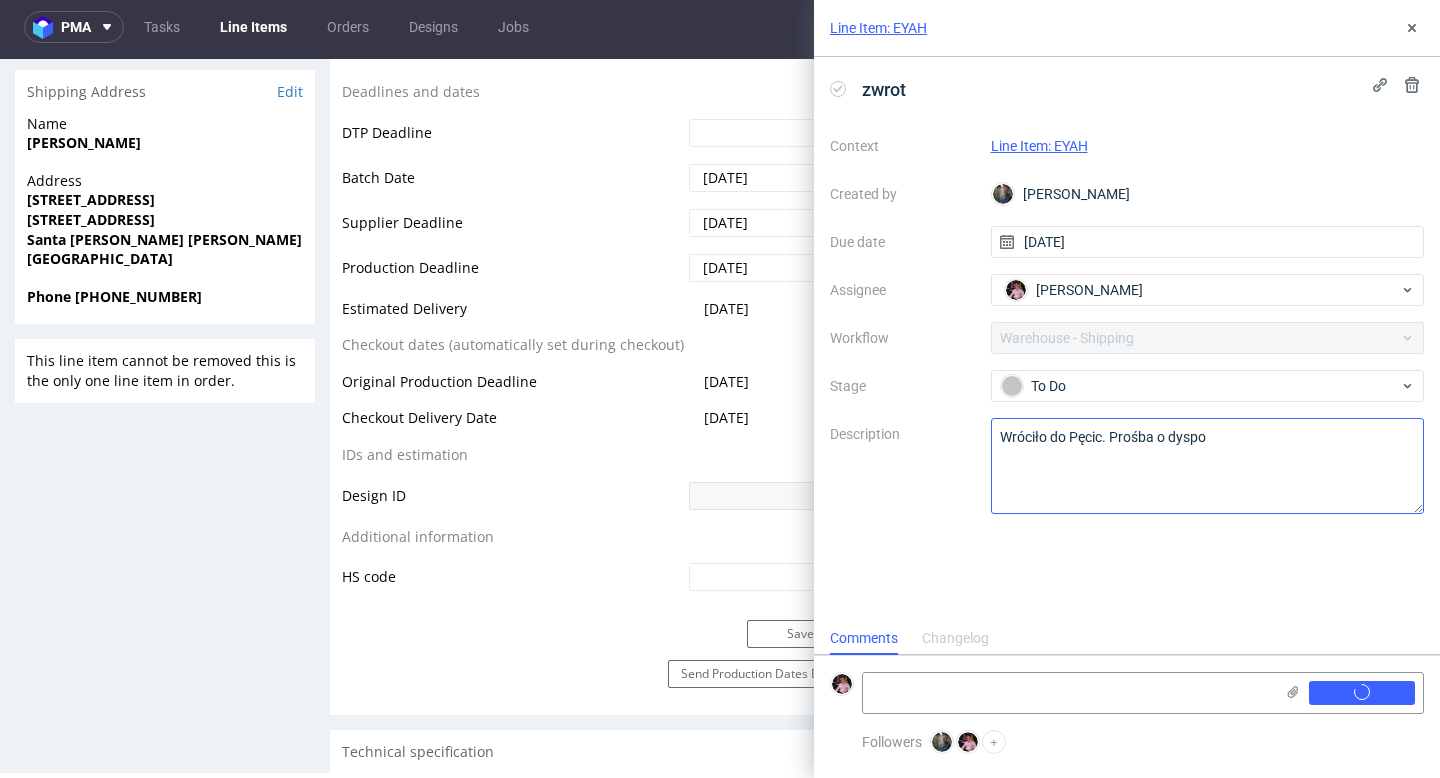 scroll, scrollTop: 0, scrollLeft: 0, axis: both 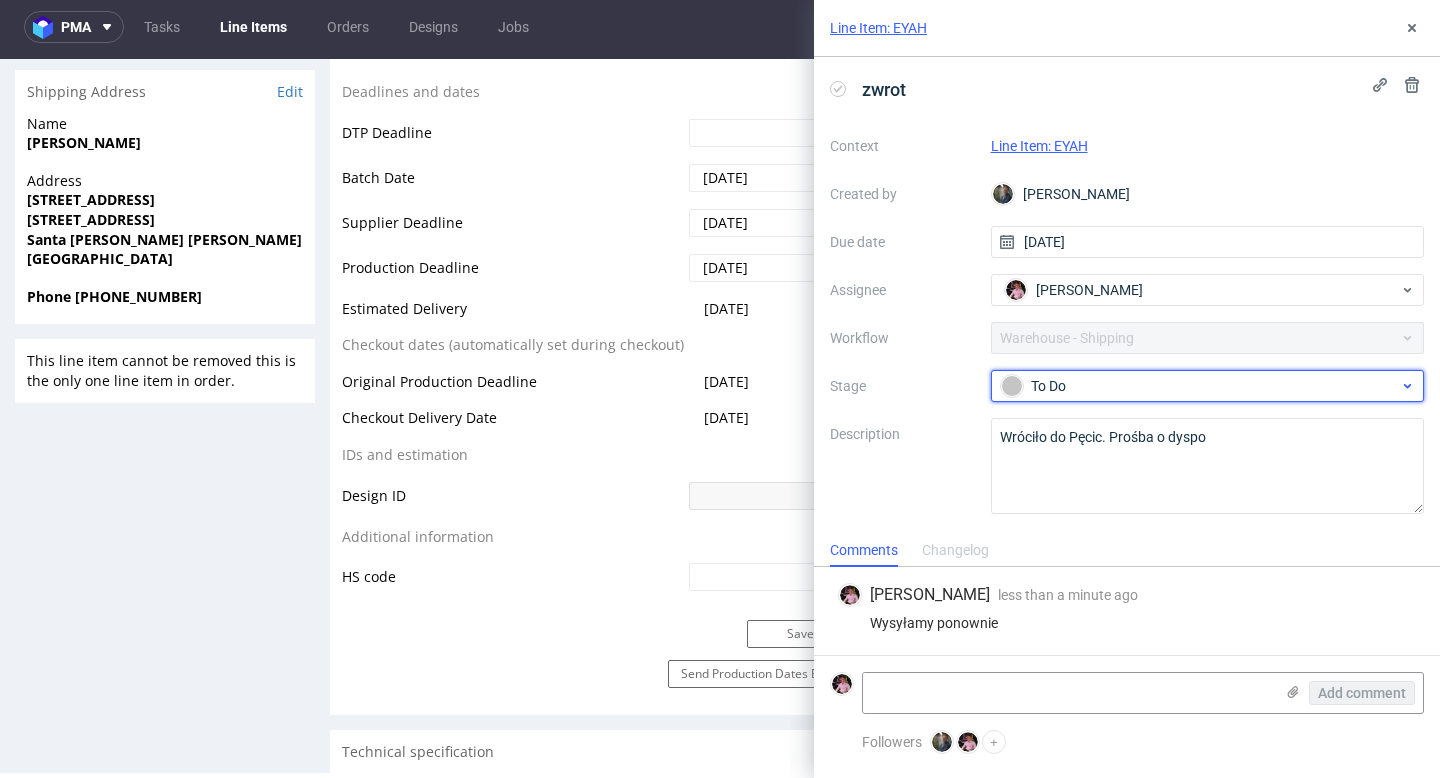 click on "To Do" at bounding box center [1208, 386] 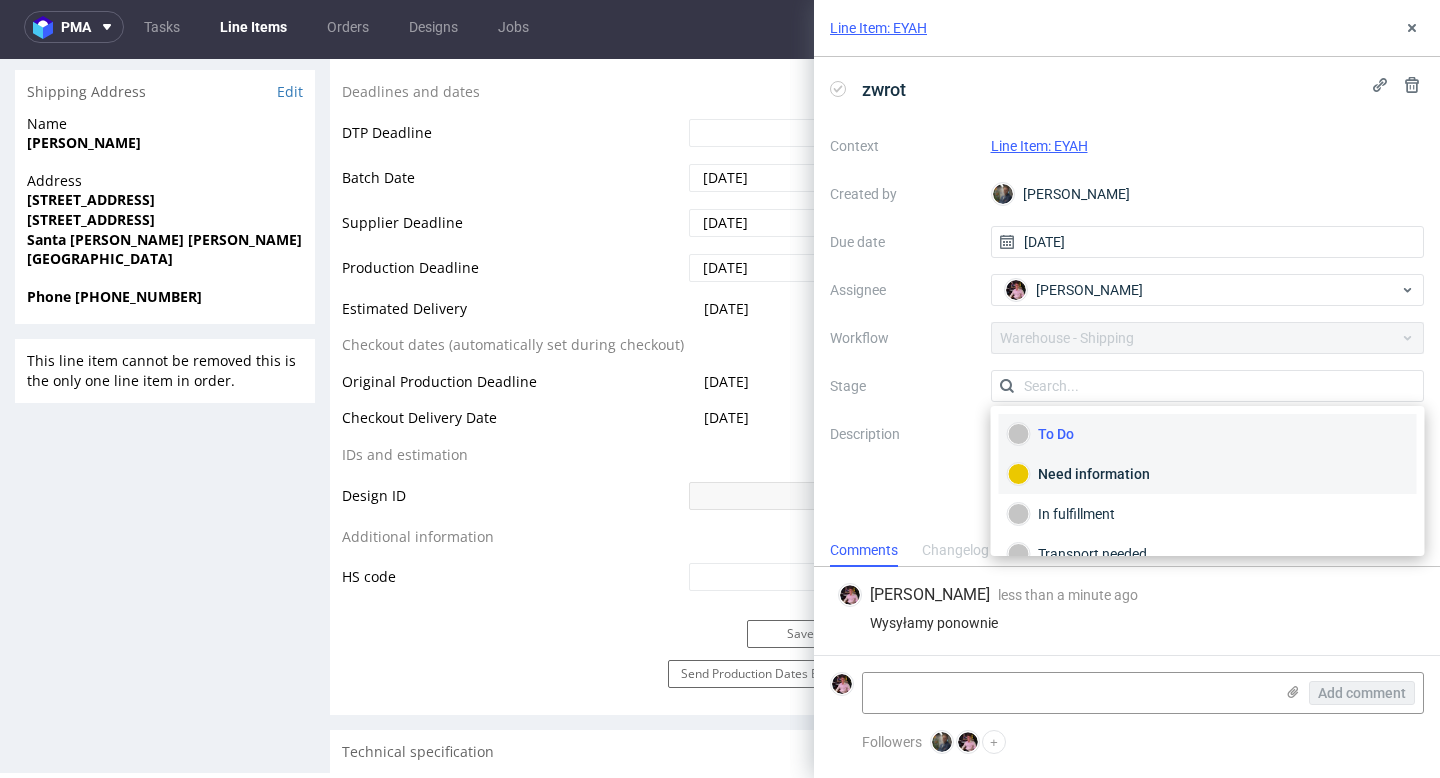 scroll, scrollTop: 106, scrollLeft: 0, axis: vertical 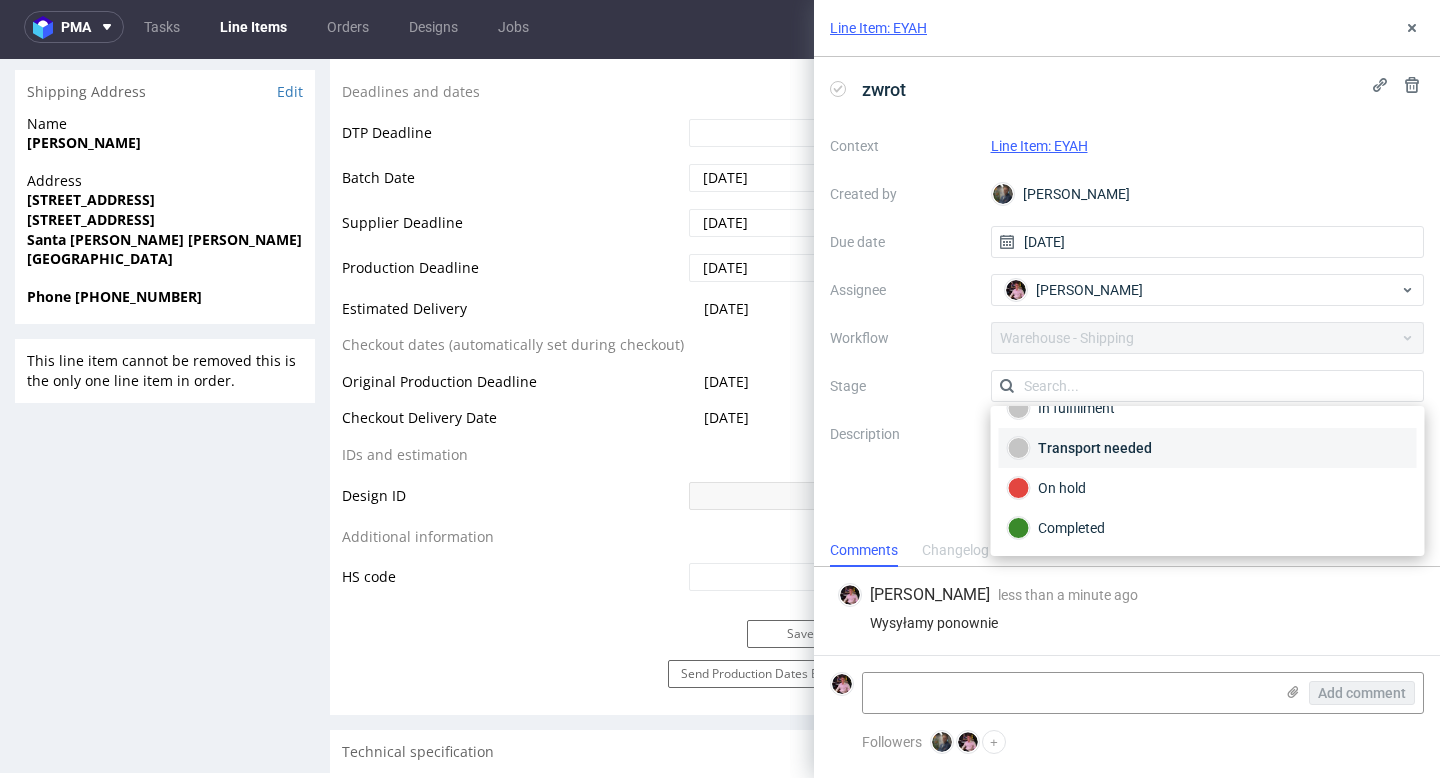 click on "Transport needed" at bounding box center (1208, 448) 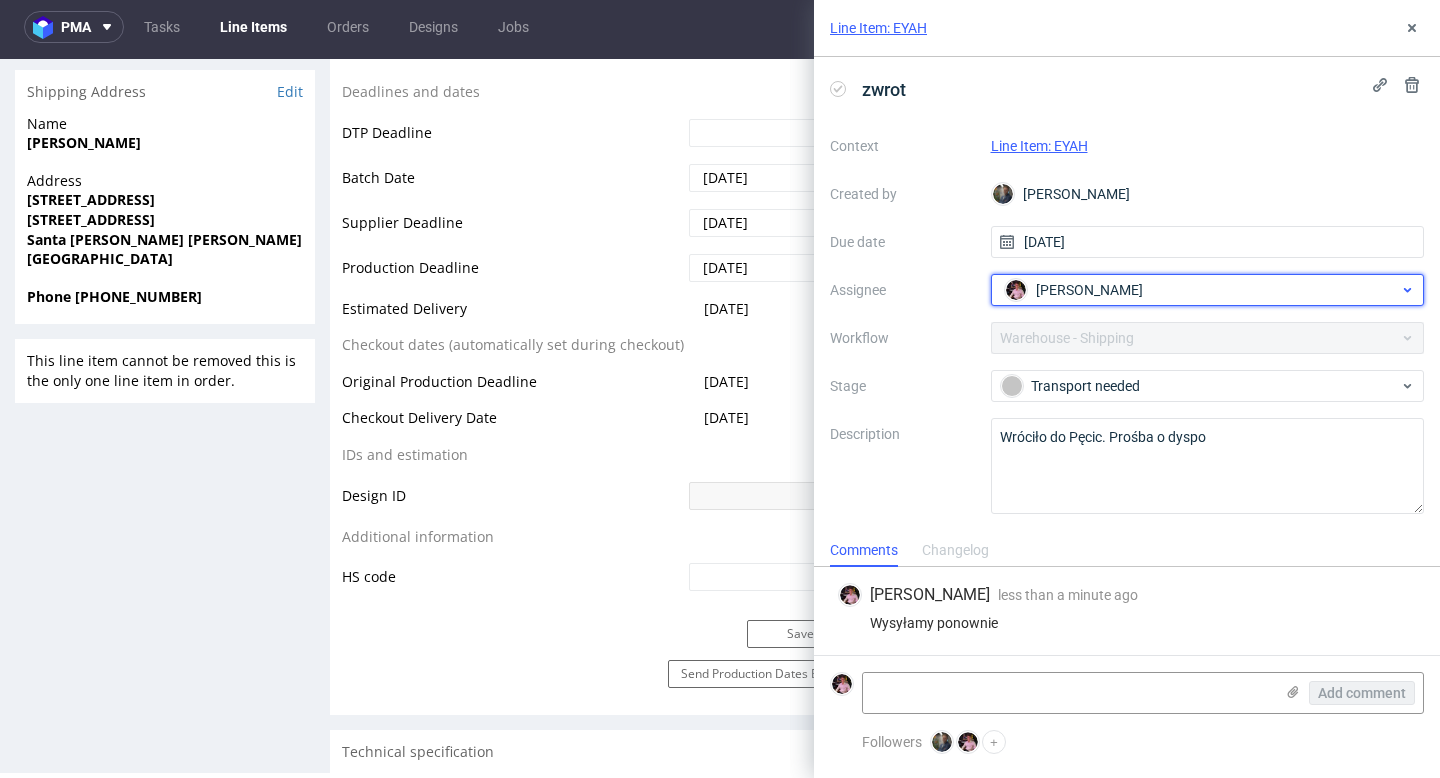 click on "[PERSON_NAME]" at bounding box center [1089, 290] 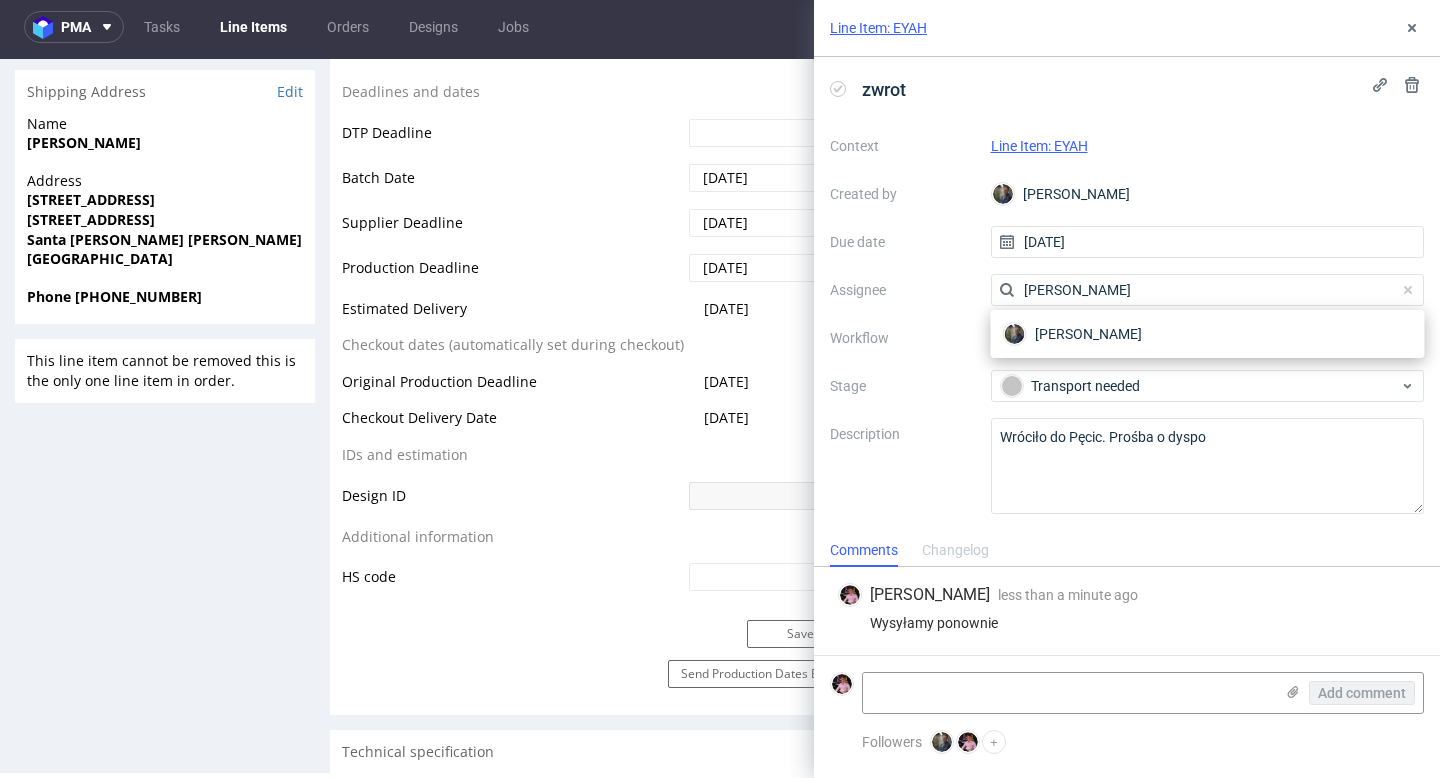 type on "sobola" 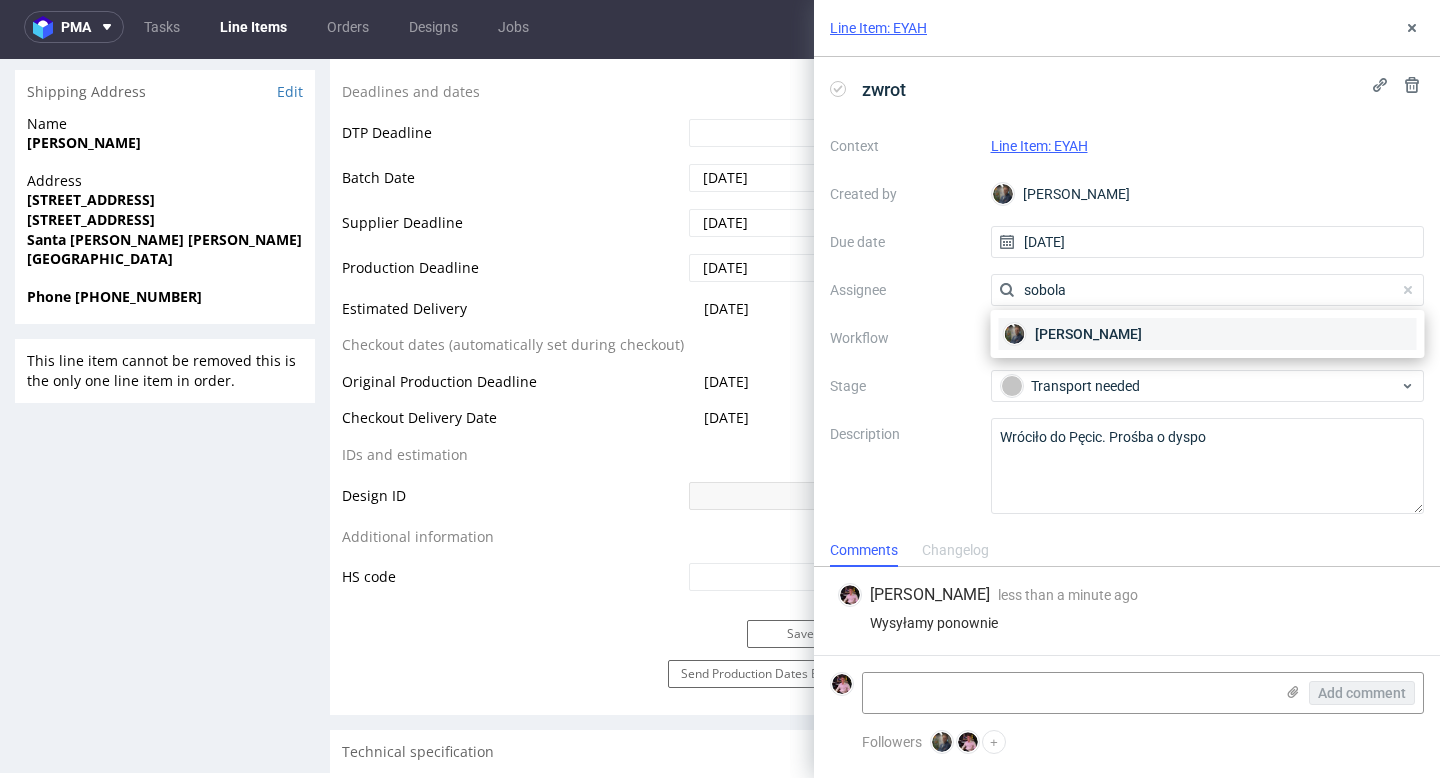 click on "[PERSON_NAME]" at bounding box center (1208, 334) 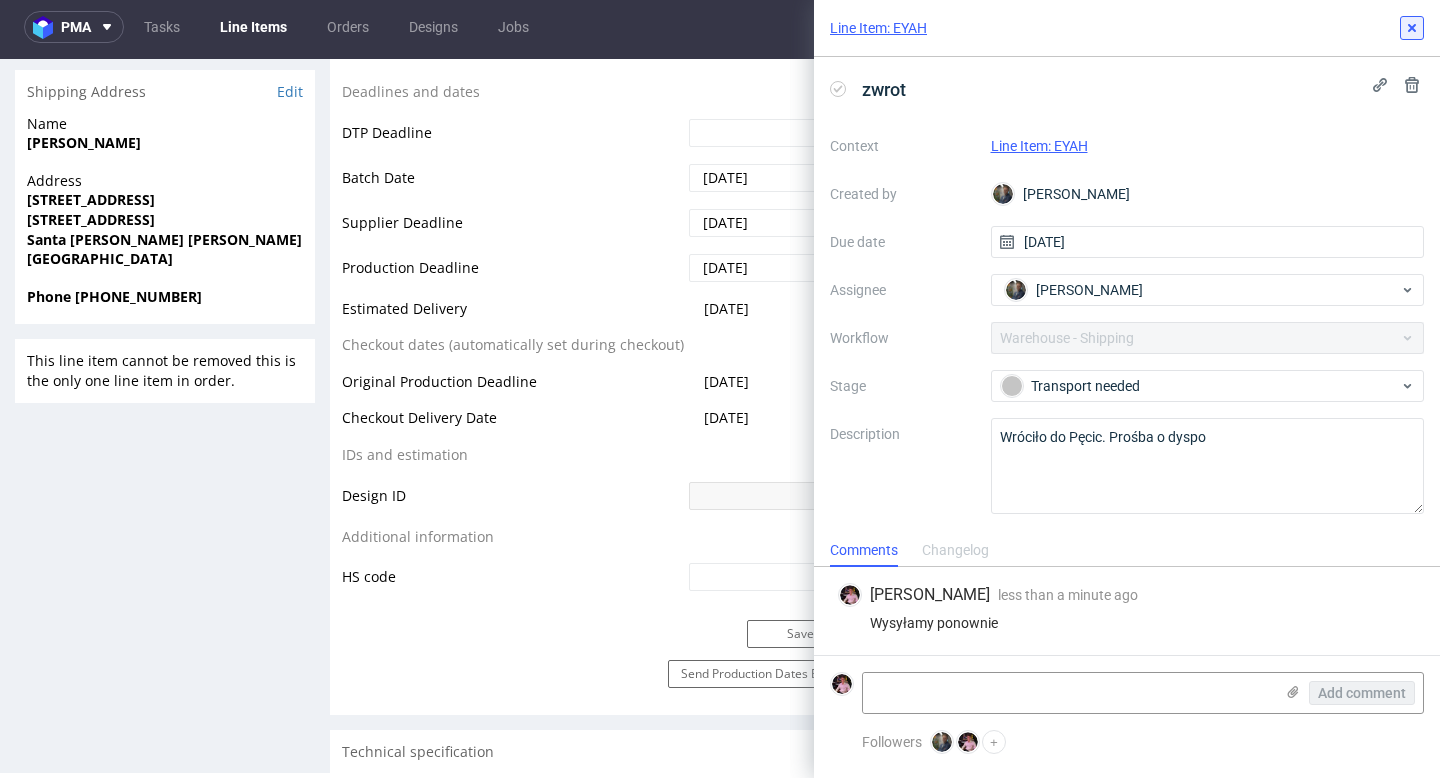 click 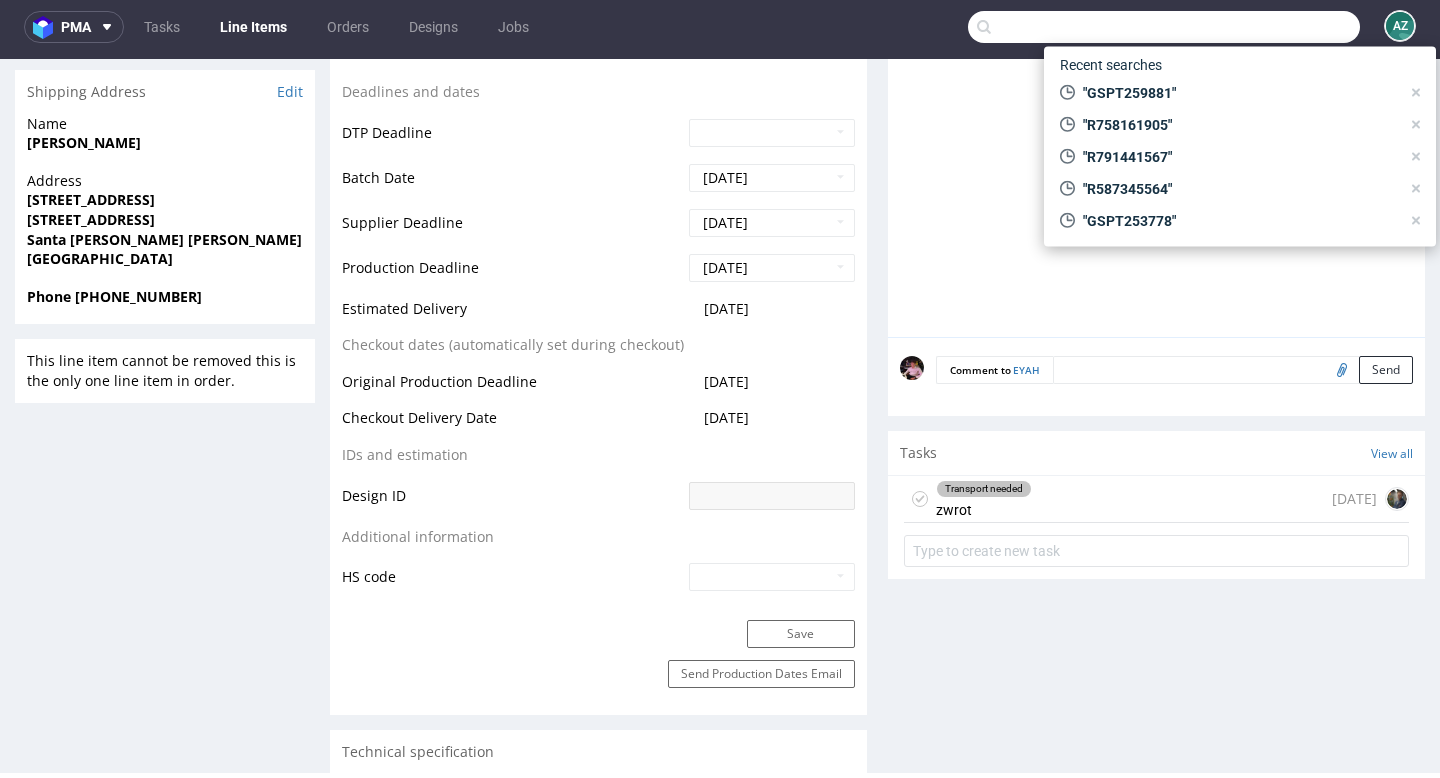 click at bounding box center [1164, 27] 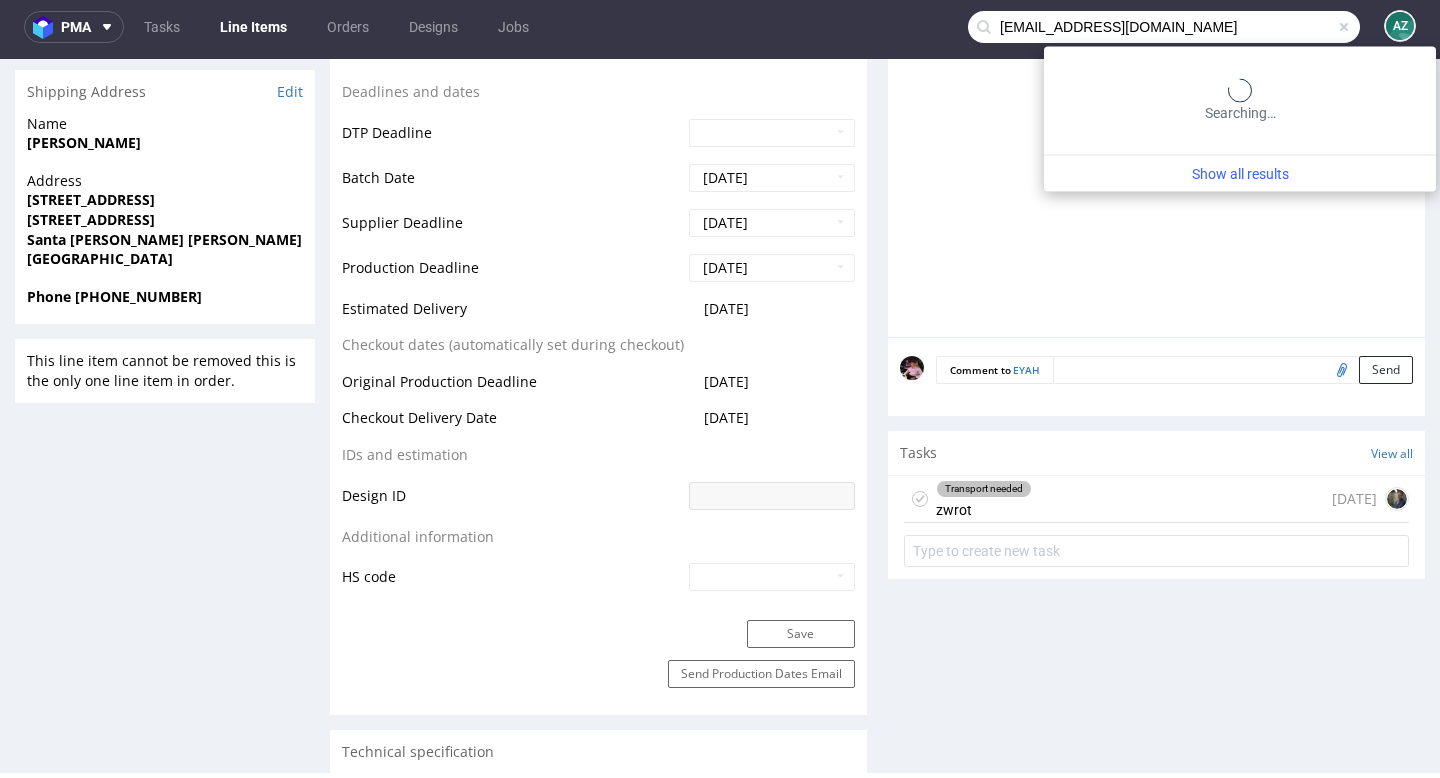 type on "[EMAIL_ADDRESS][DOMAIN_NAME]" 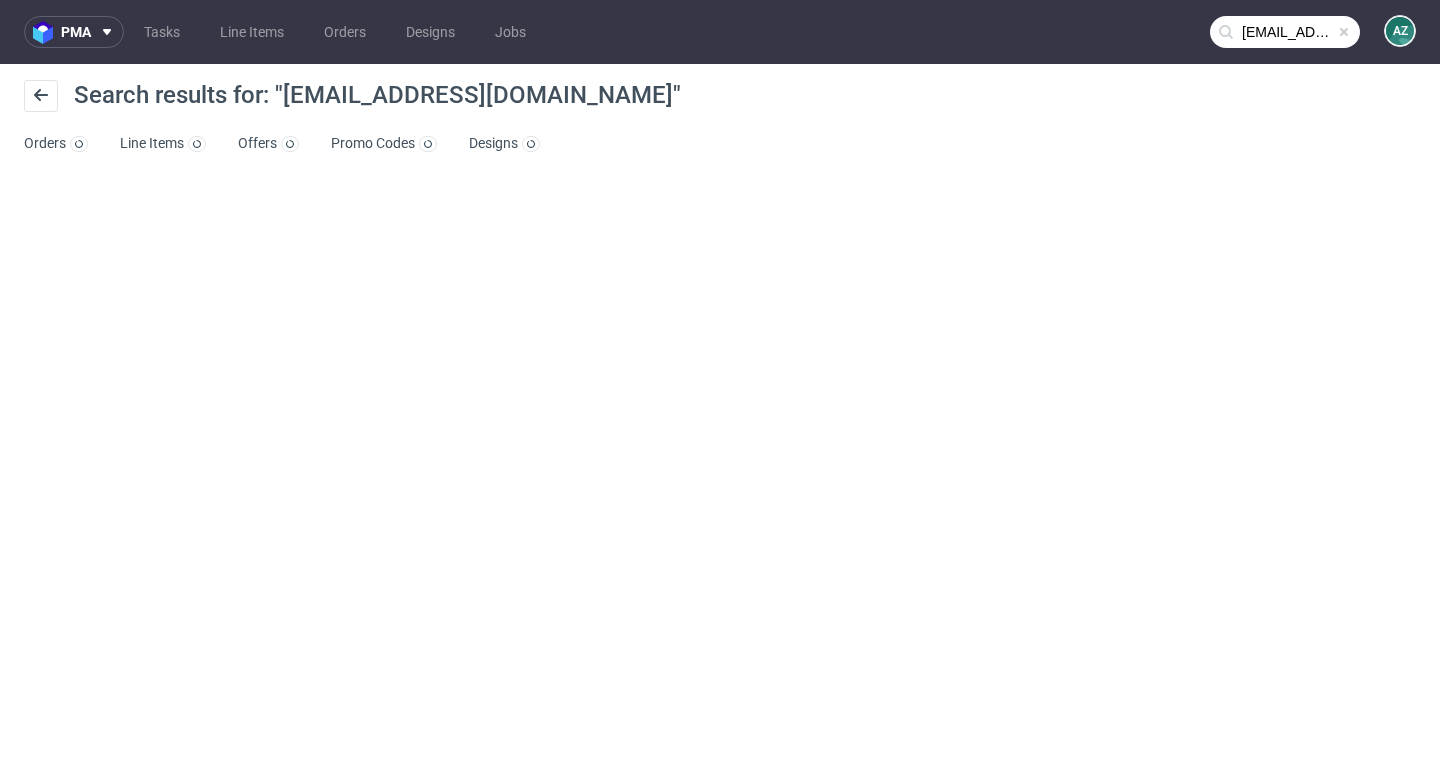 scroll, scrollTop: 0, scrollLeft: 0, axis: both 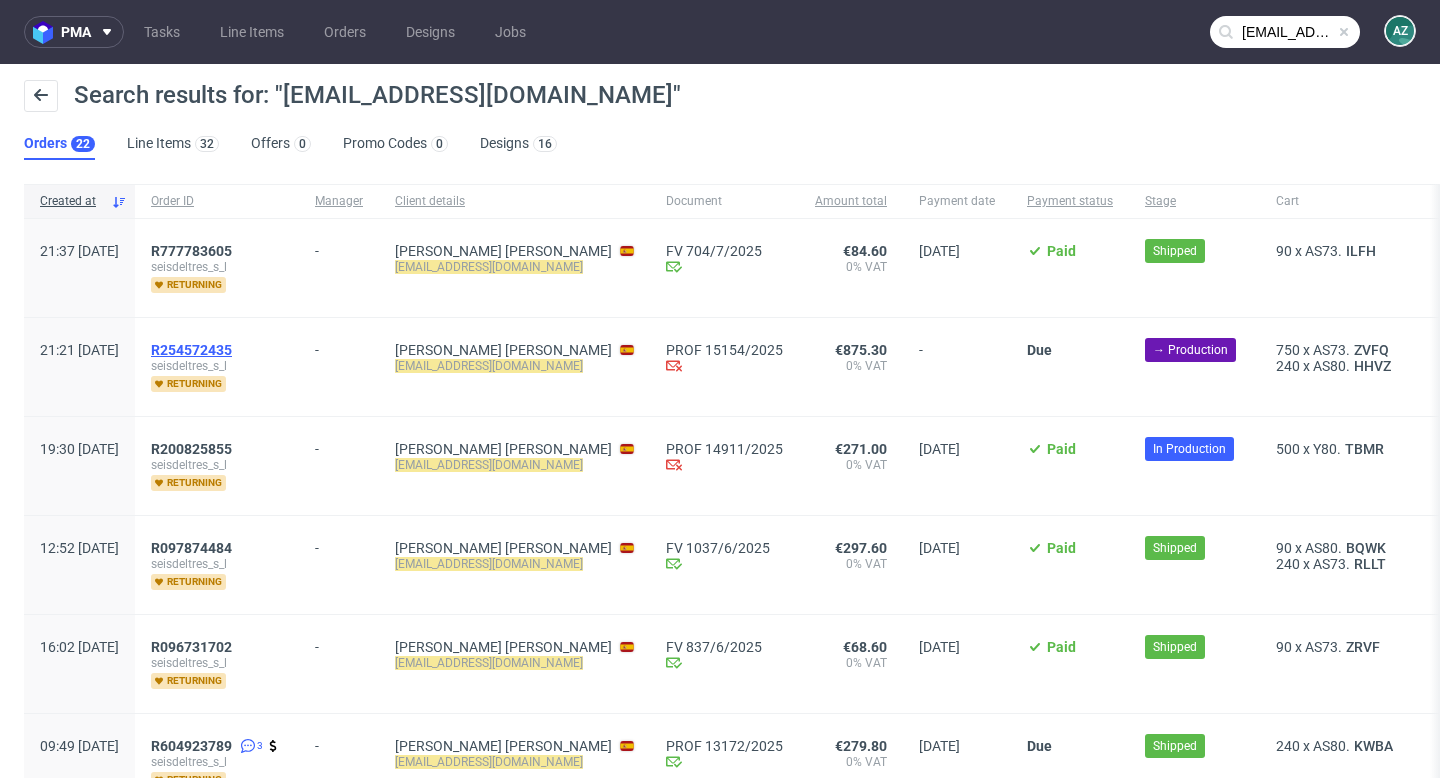 click on "R254572435" at bounding box center [191, 350] 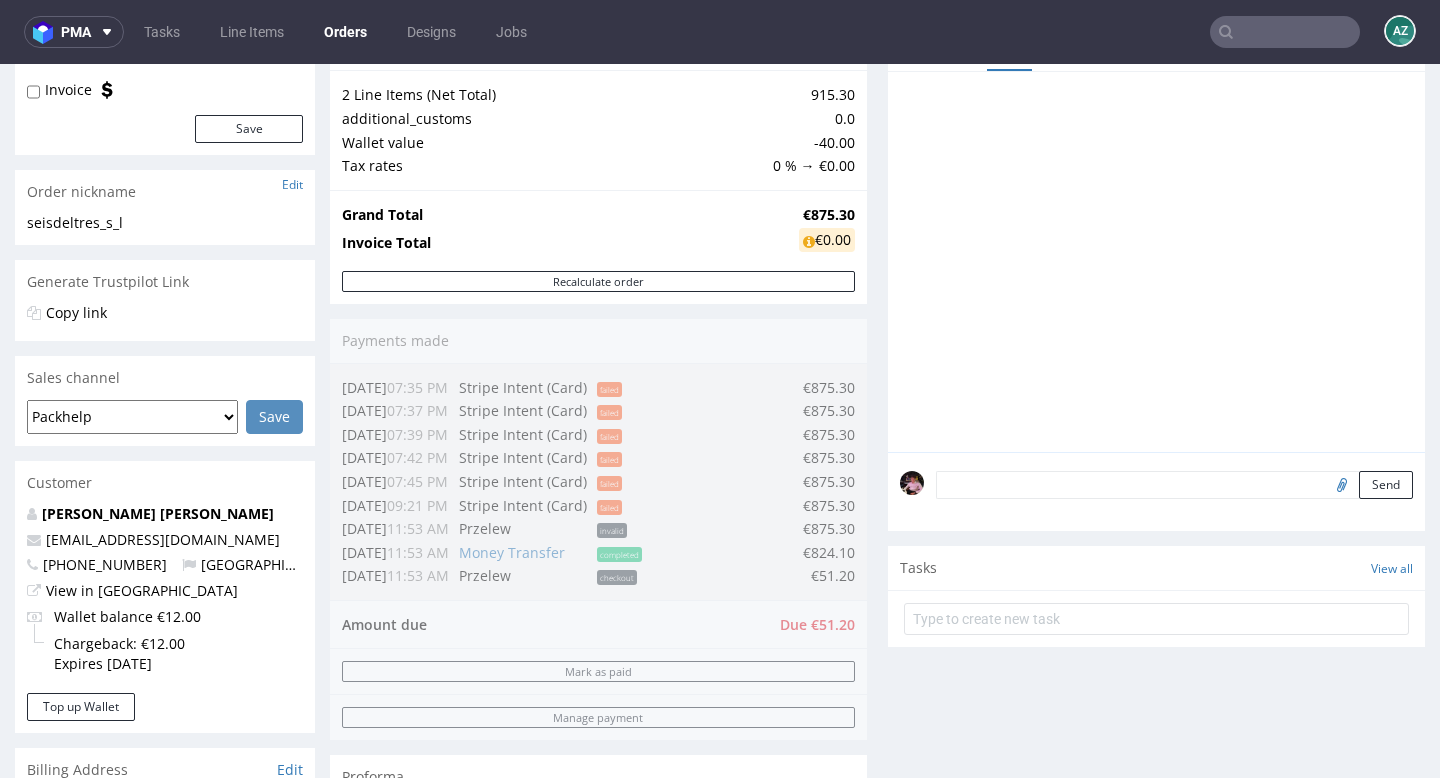 scroll, scrollTop: 220, scrollLeft: 0, axis: vertical 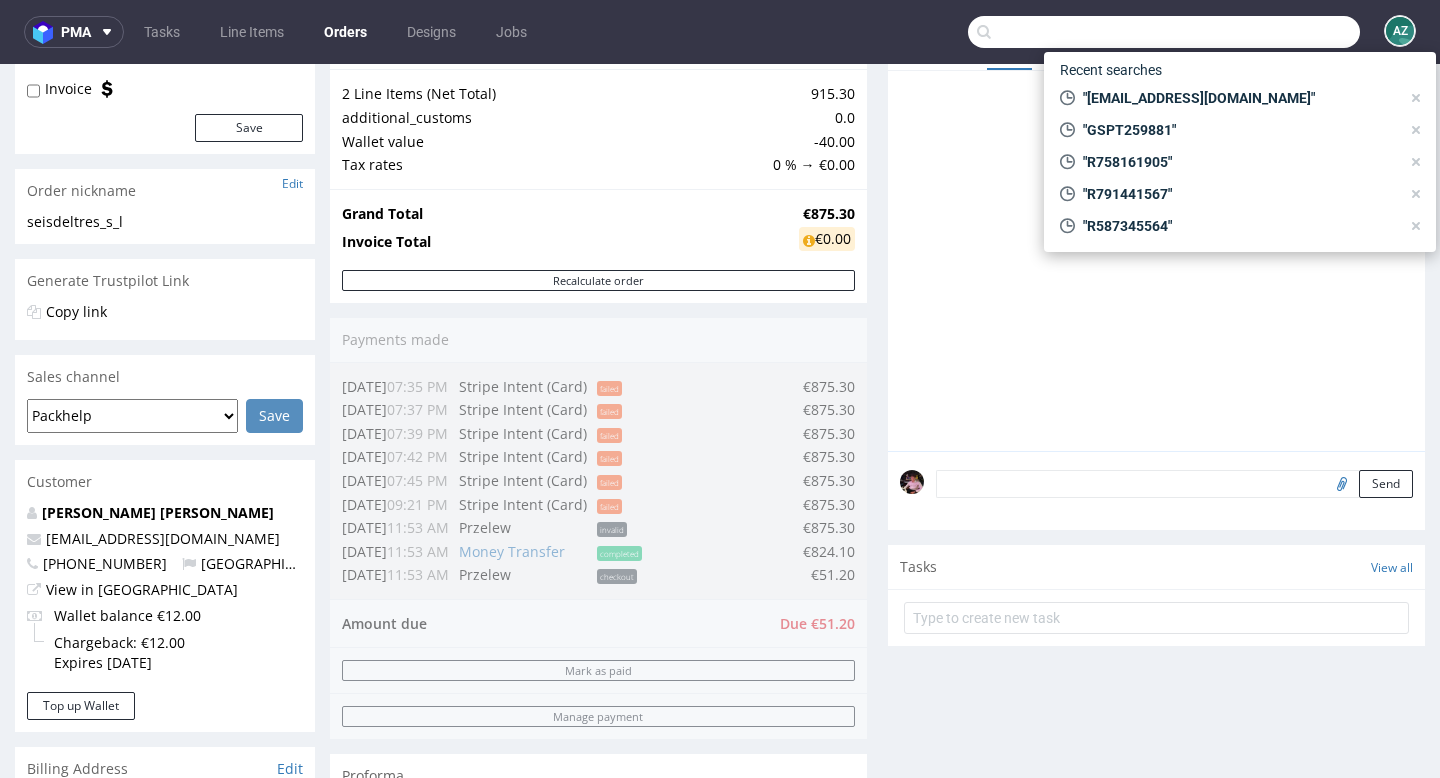 click at bounding box center [1164, 32] 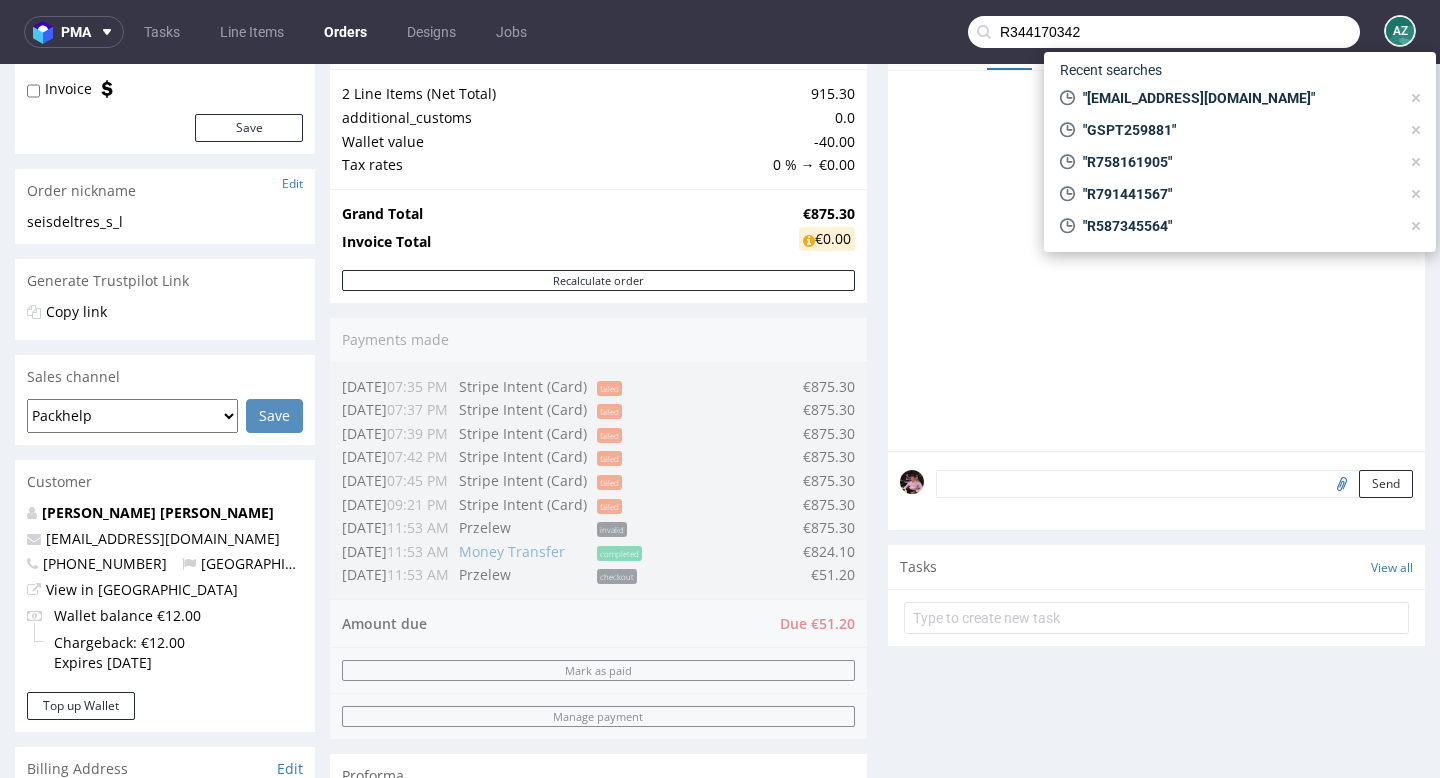 type on "R344170342" 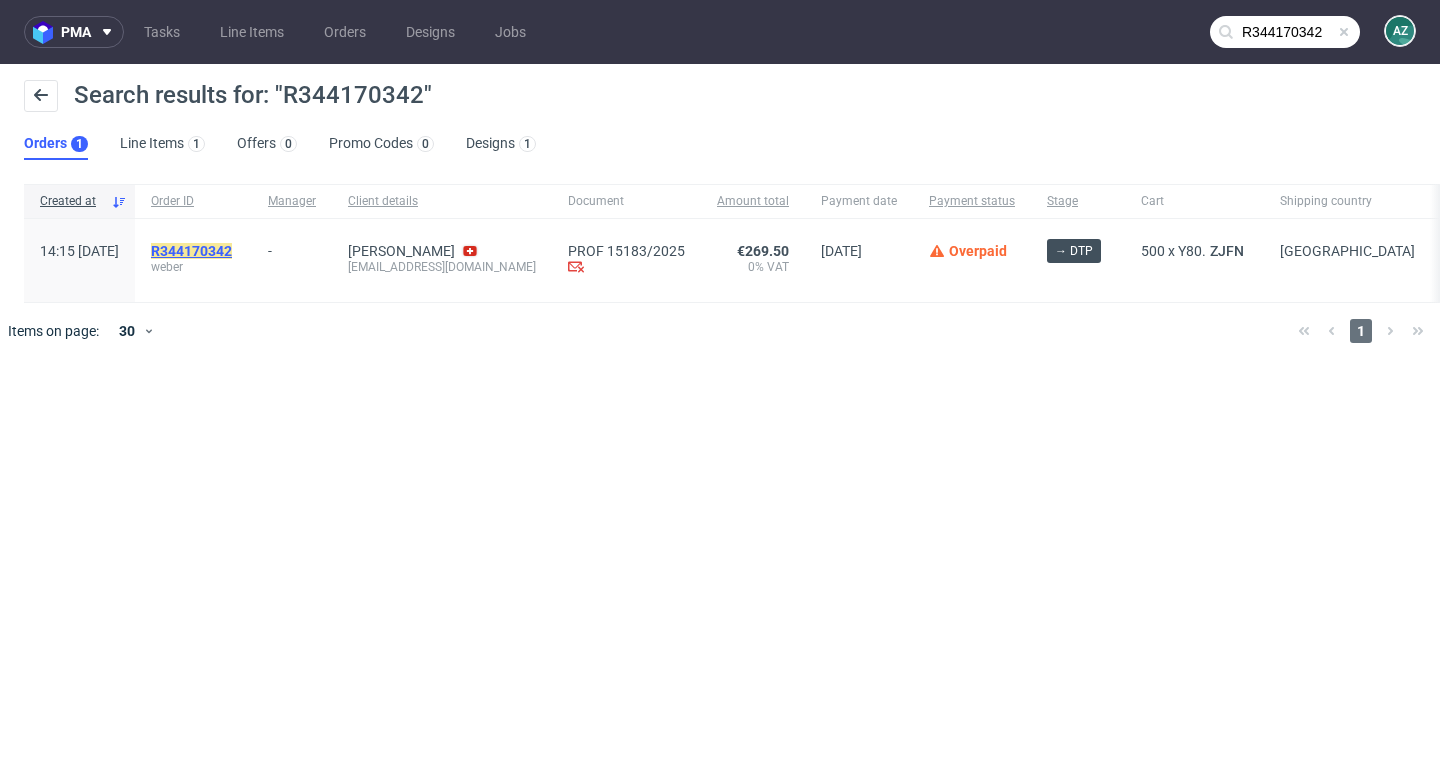 click on "R344170342" 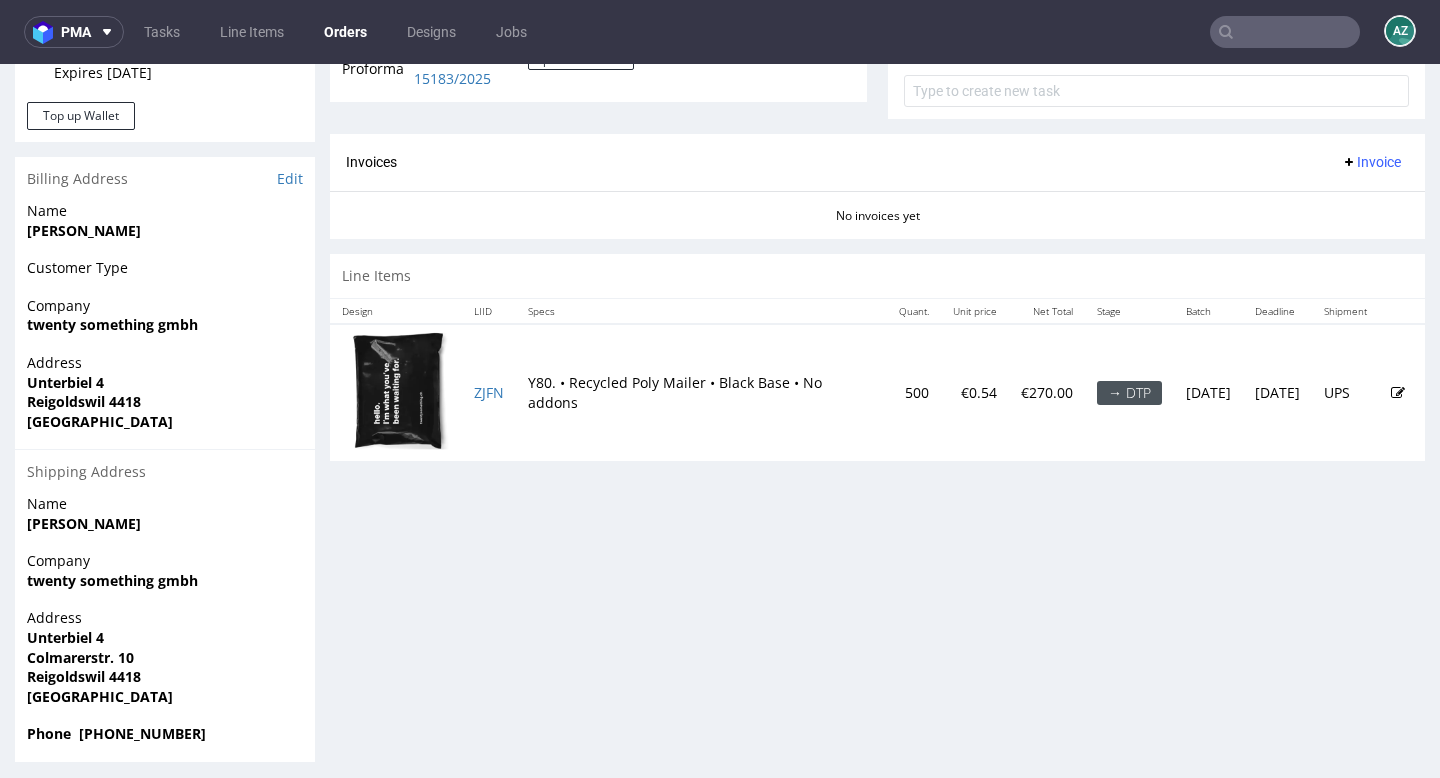 scroll, scrollTop: 819, scrollLeft: 0, axis: vertical 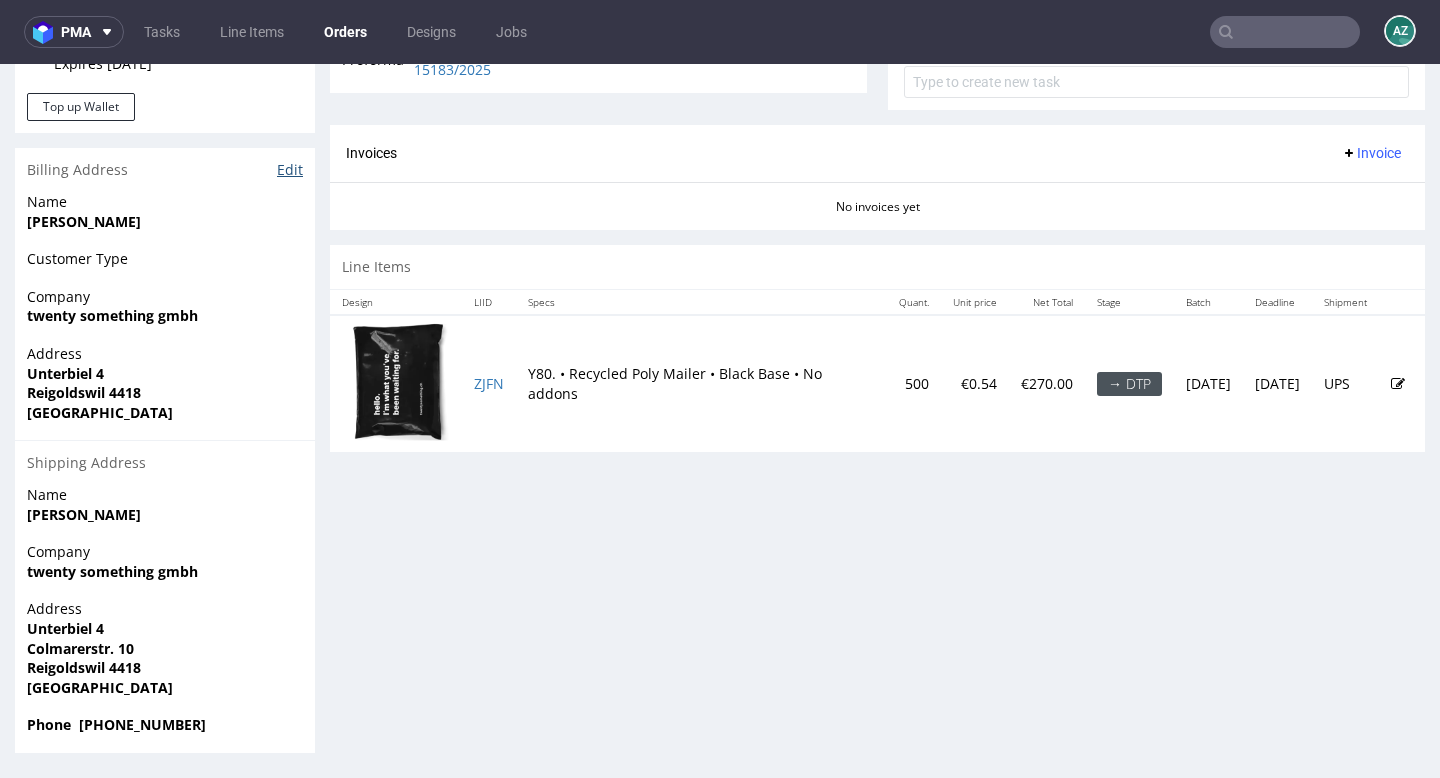 click on "Edit" at bounding box center (290, 170) 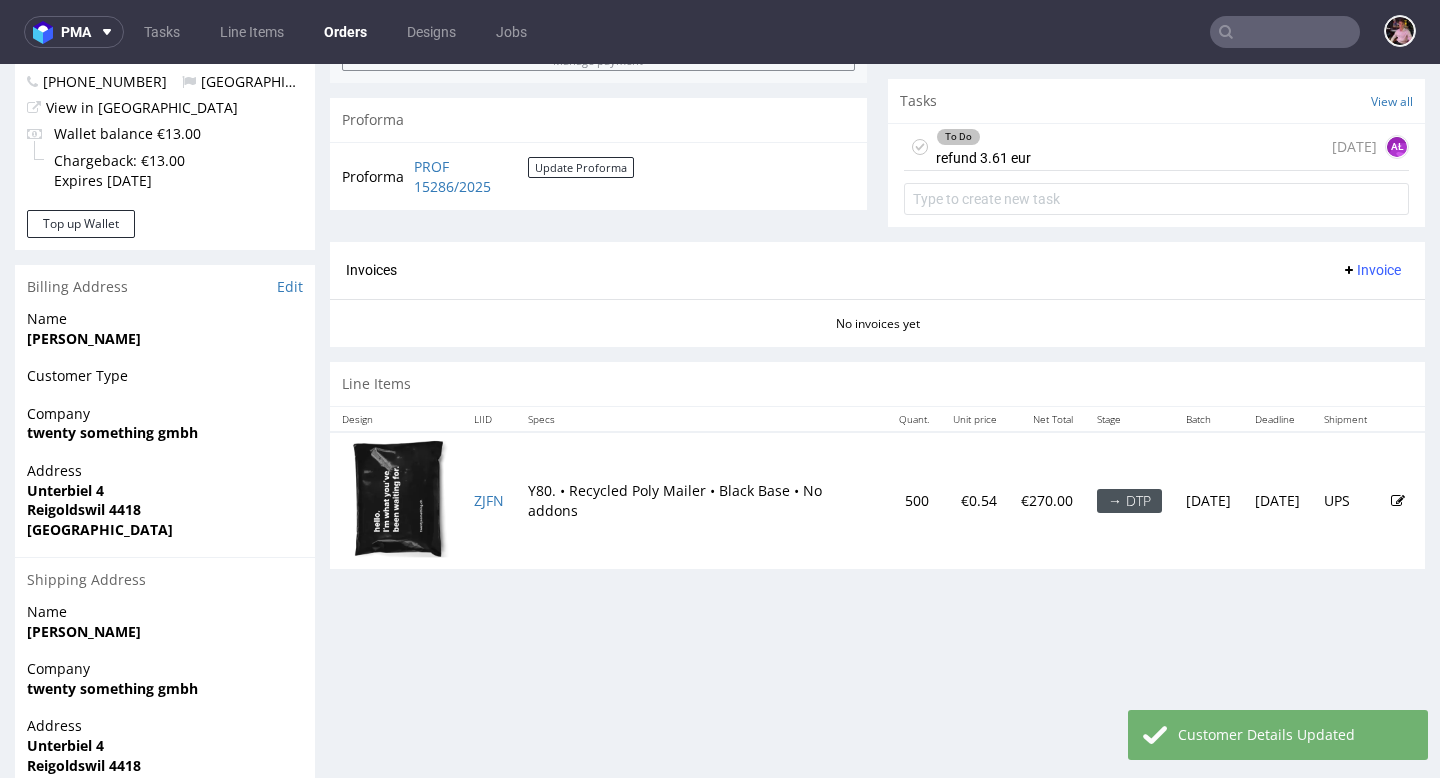 scroll, scrollTop: 819, scrollLeft: 0, axis: vertical 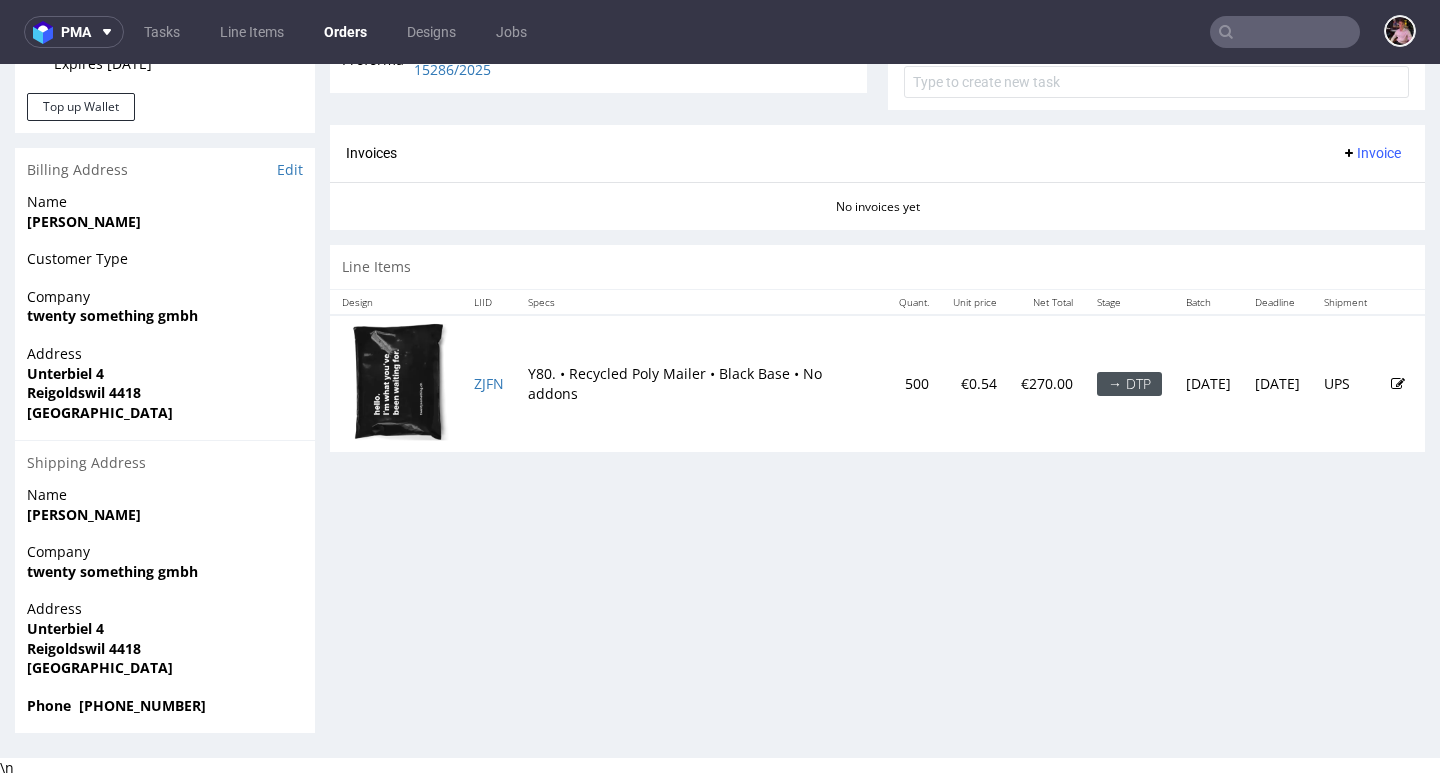 click at bounding box center (1285, 32) 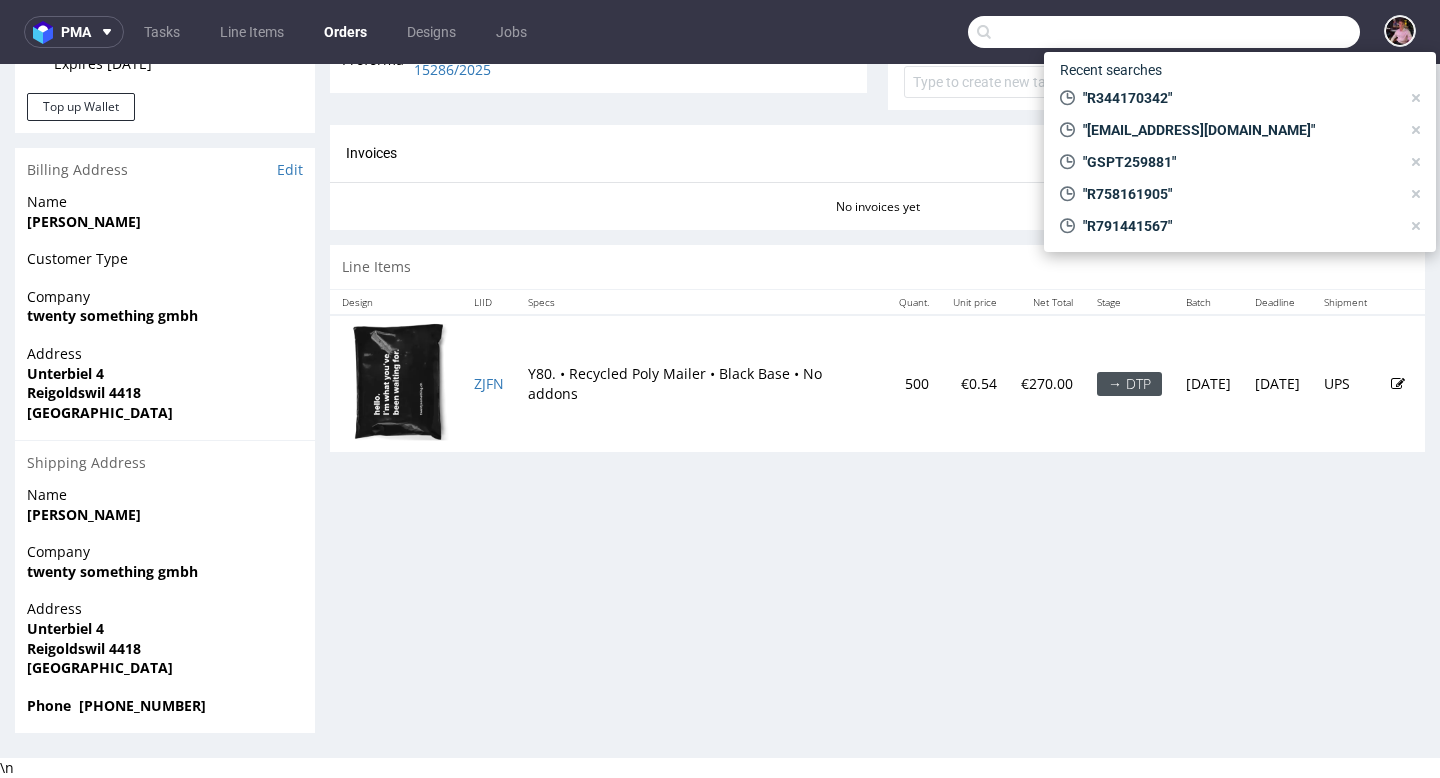 paste on "R698116334" 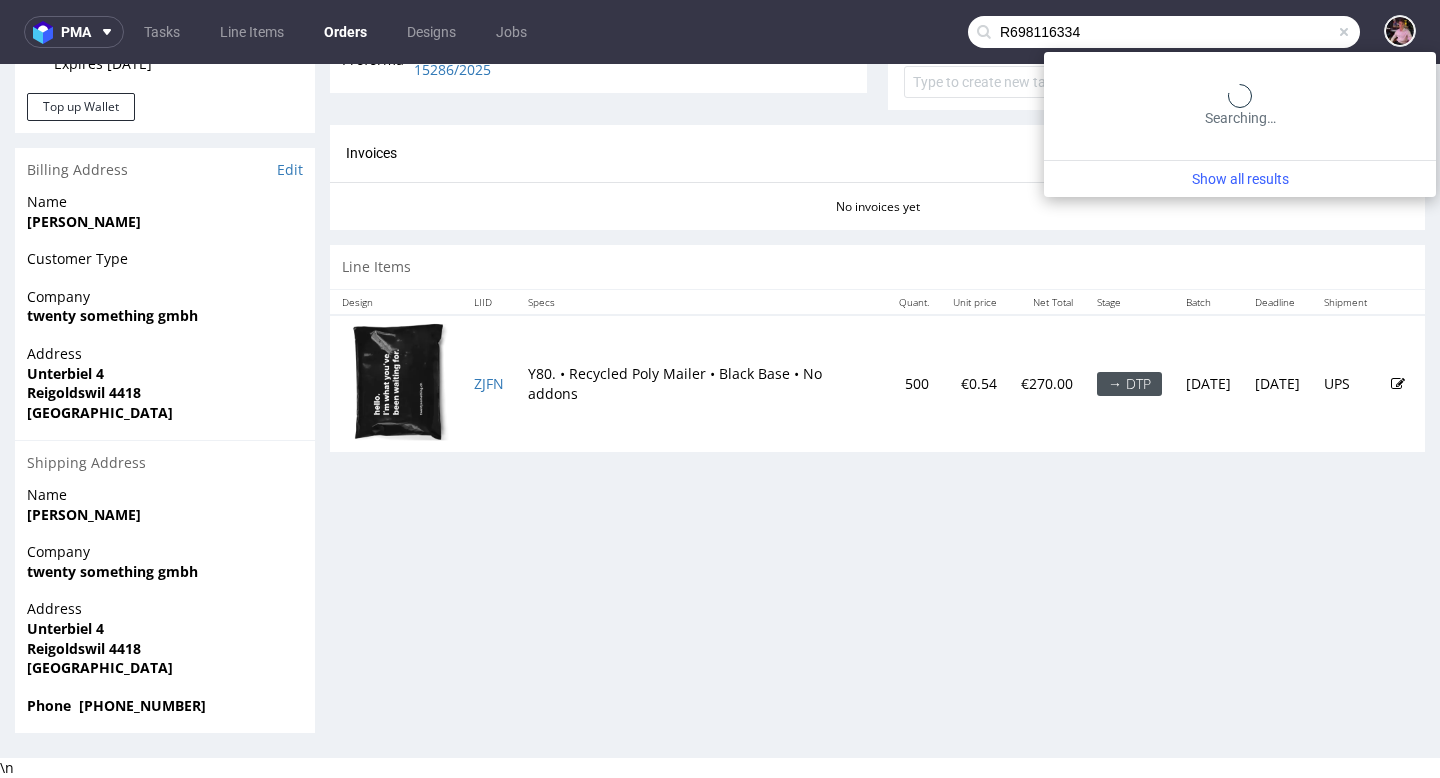 type on "R698116334" 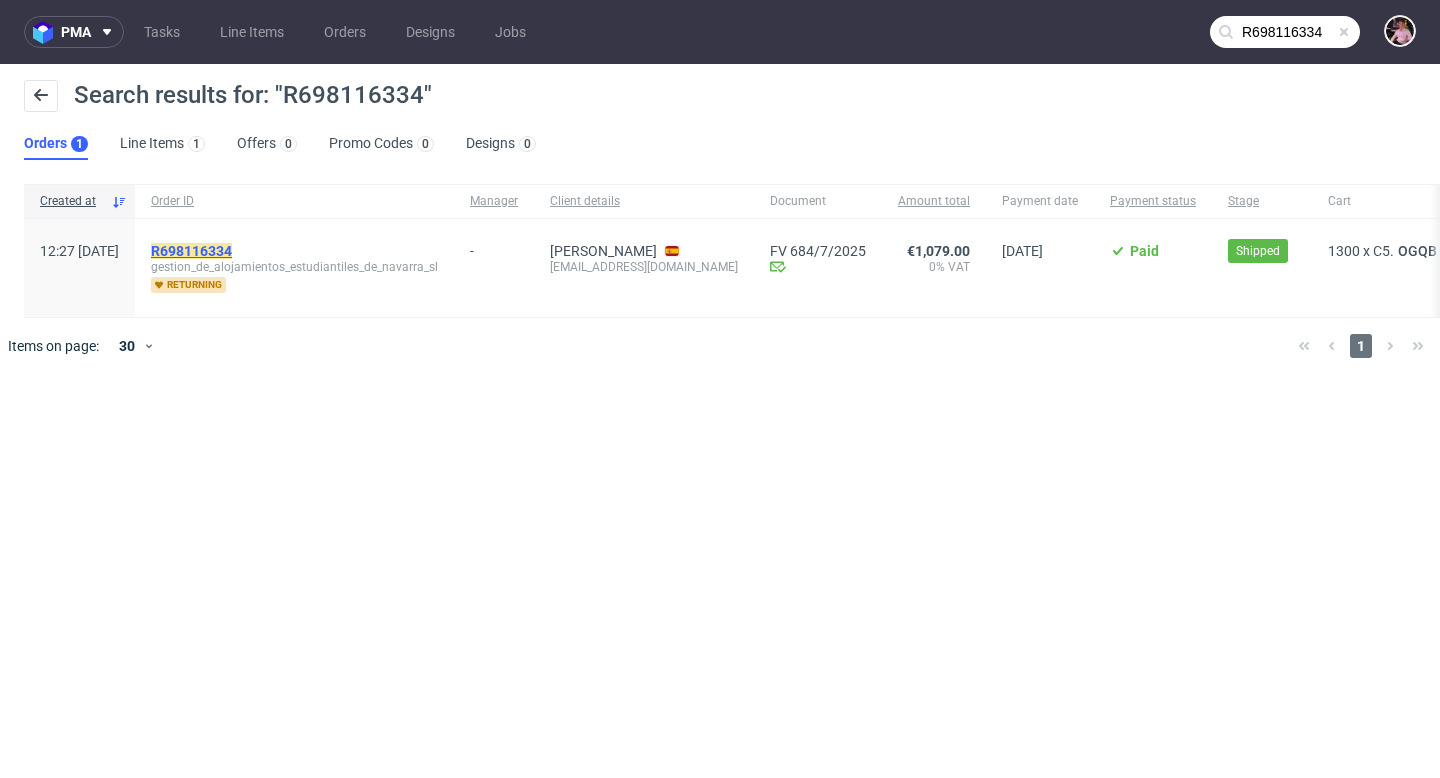 click on "R698116334" 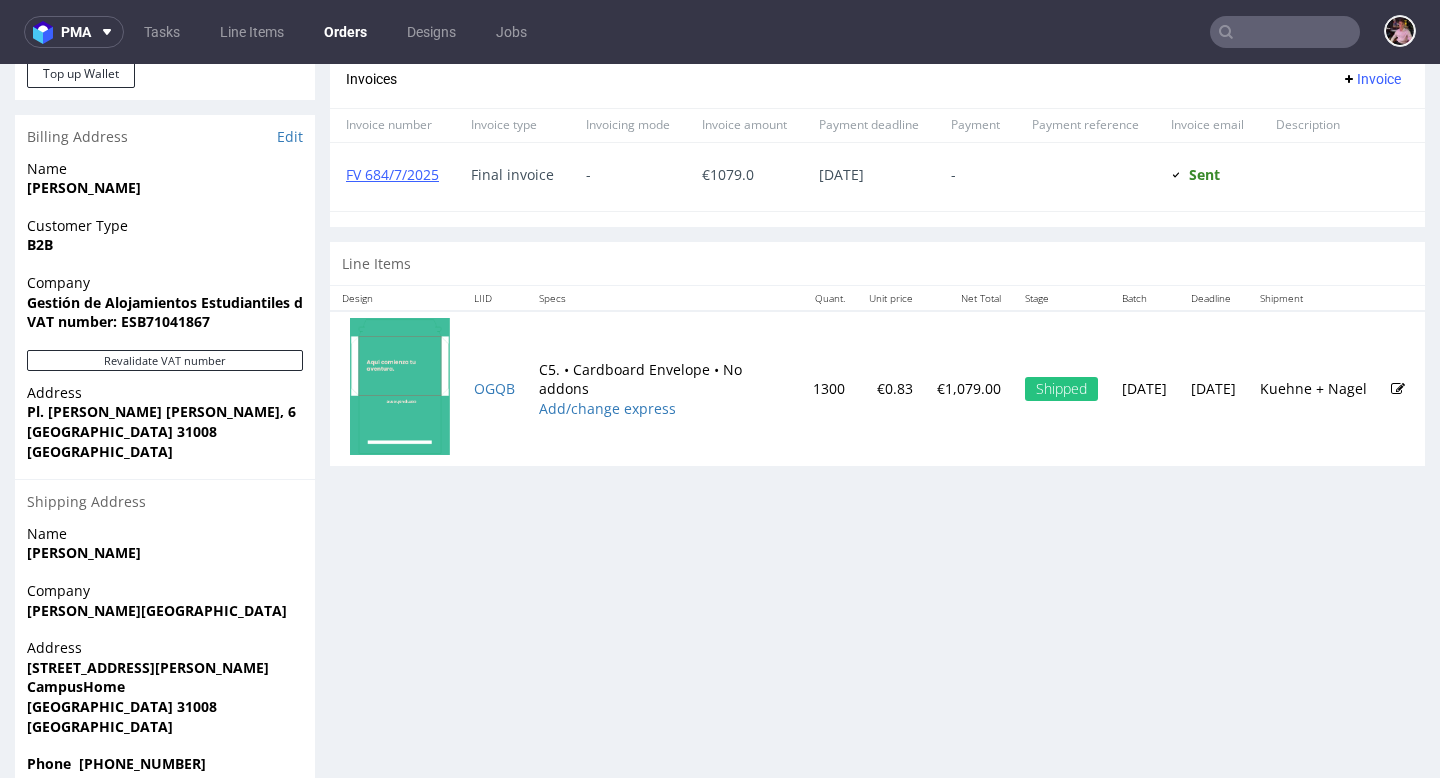 scroll, scrollTop: 910, scrollLeft: 0, axis: vertical 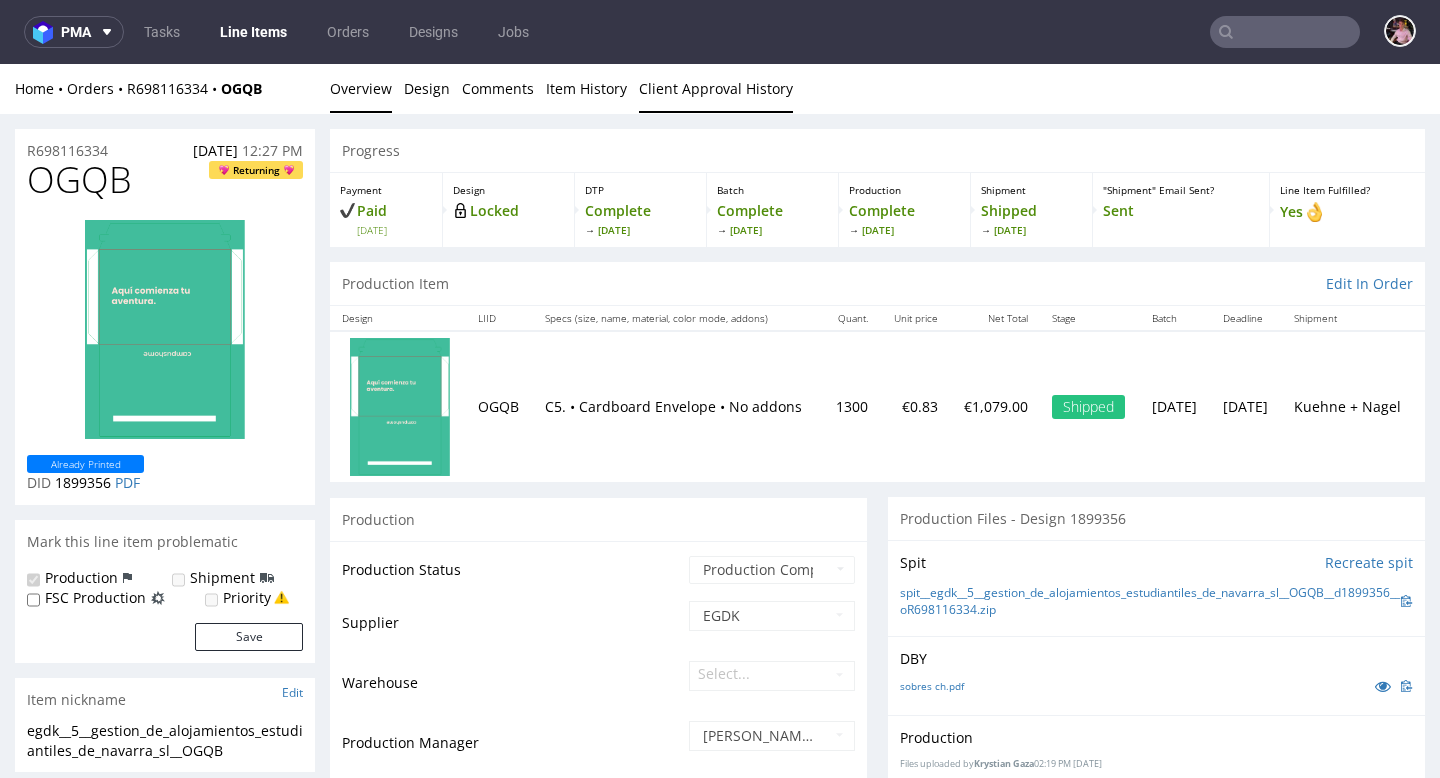 click on "Client Approval History" at bounding box center [716, 88] 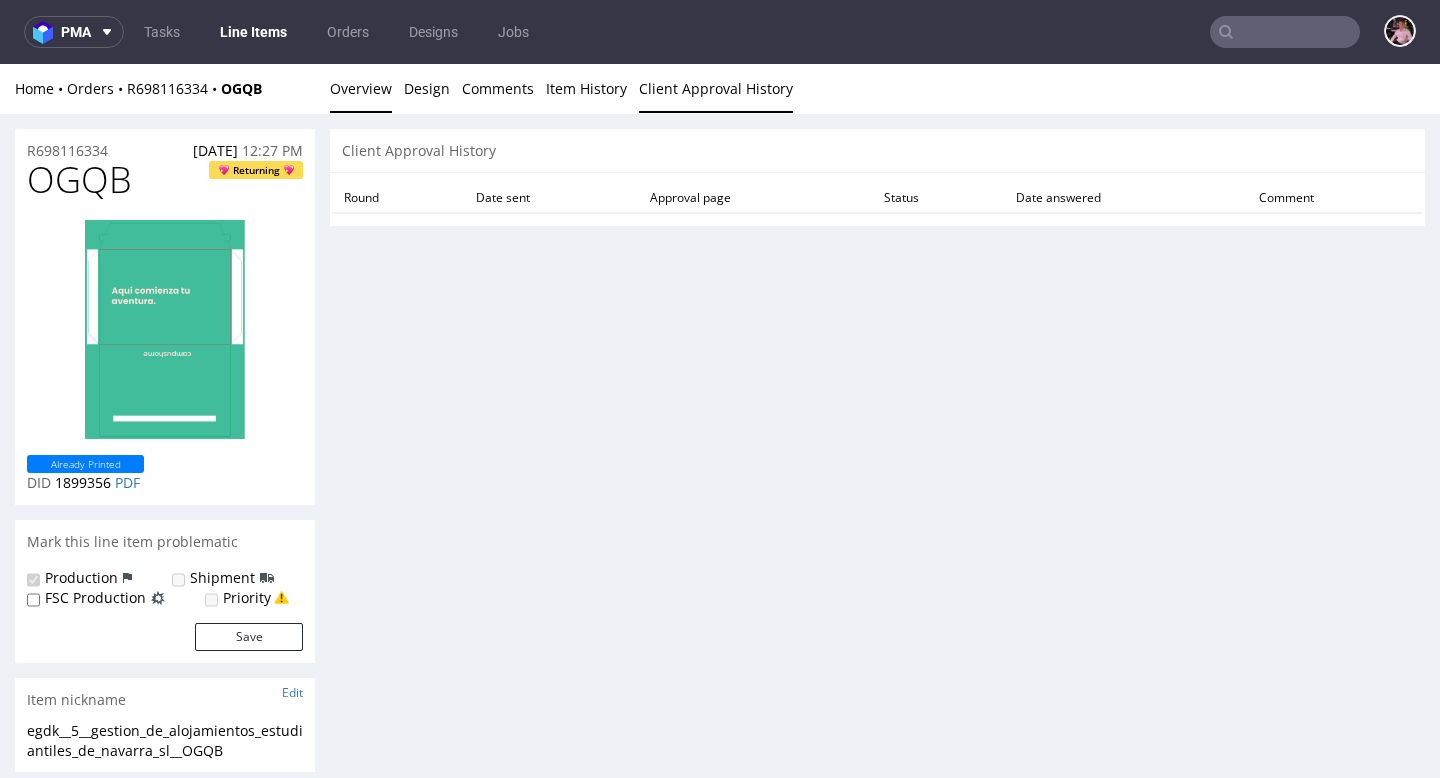 click on "Overview" at bounding box center (361, 88) 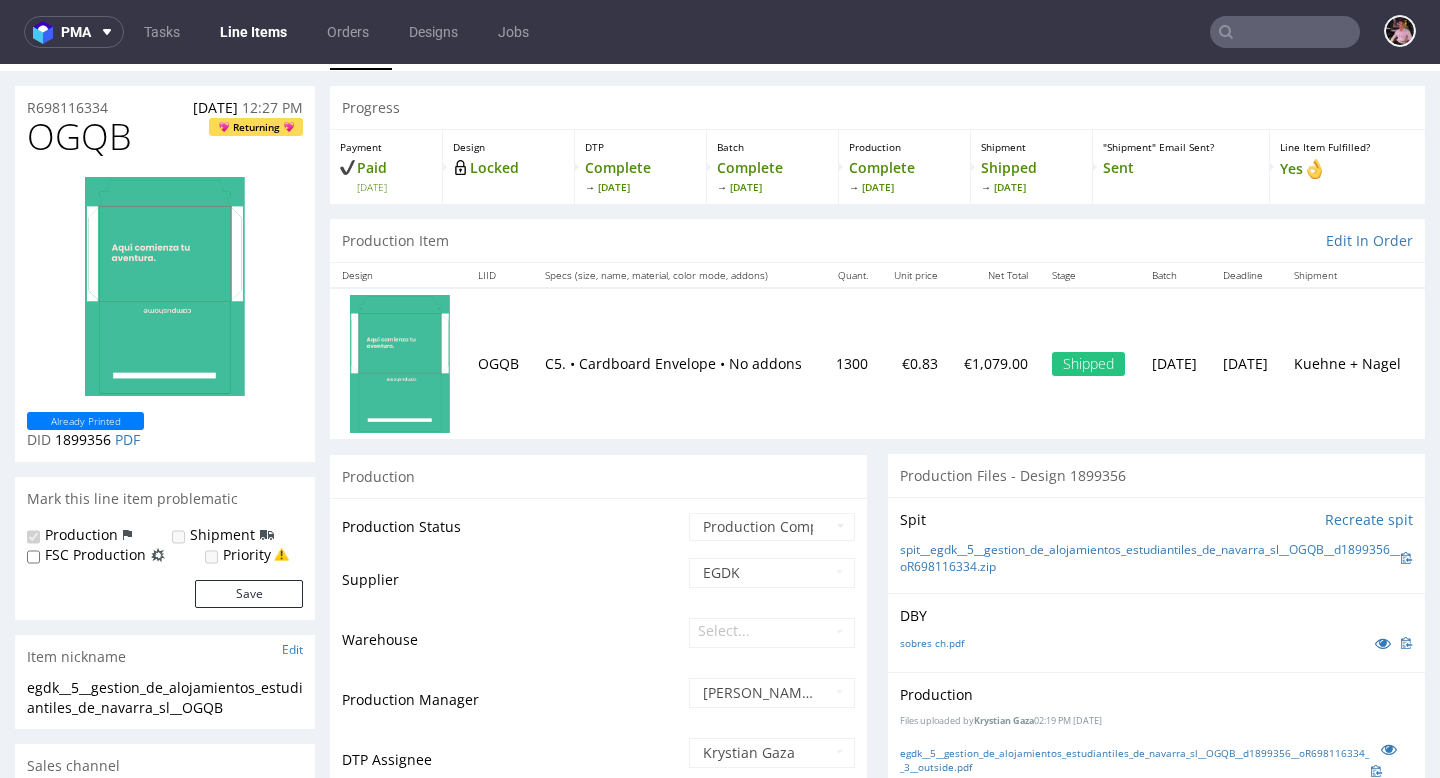 scroll, scrollTop: 0, scrollLeft: 0, axis: both 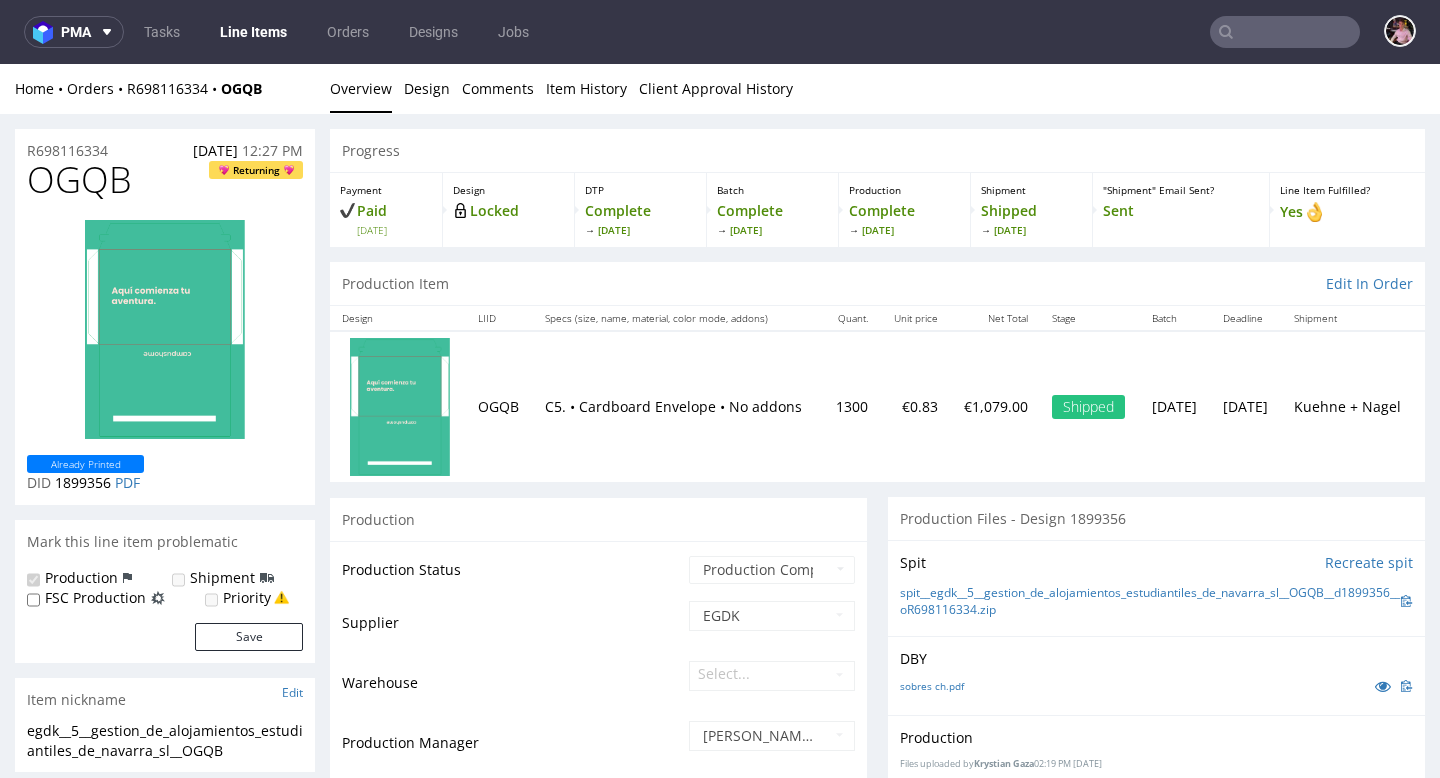 click at bounding box center [1285, 32] 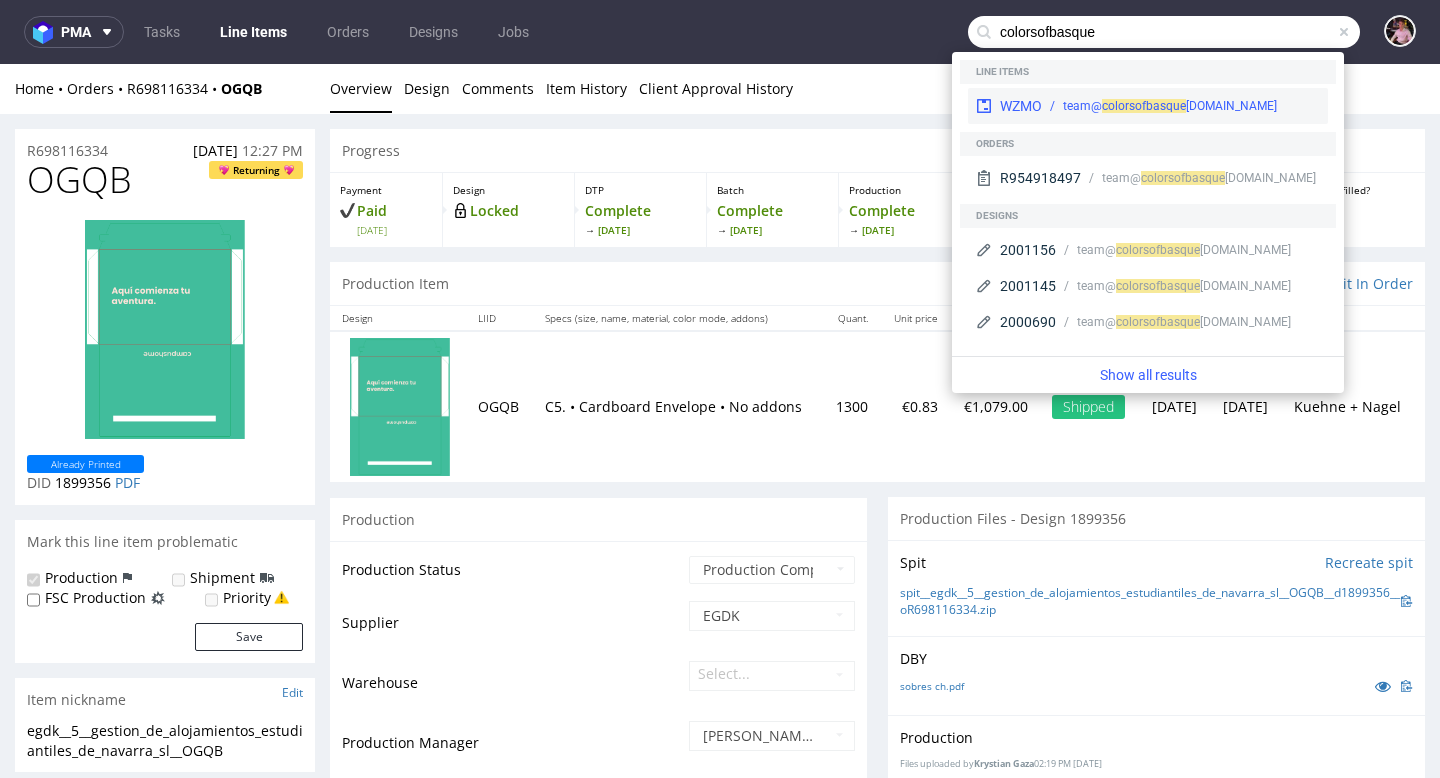 type on "colorsofbasque" 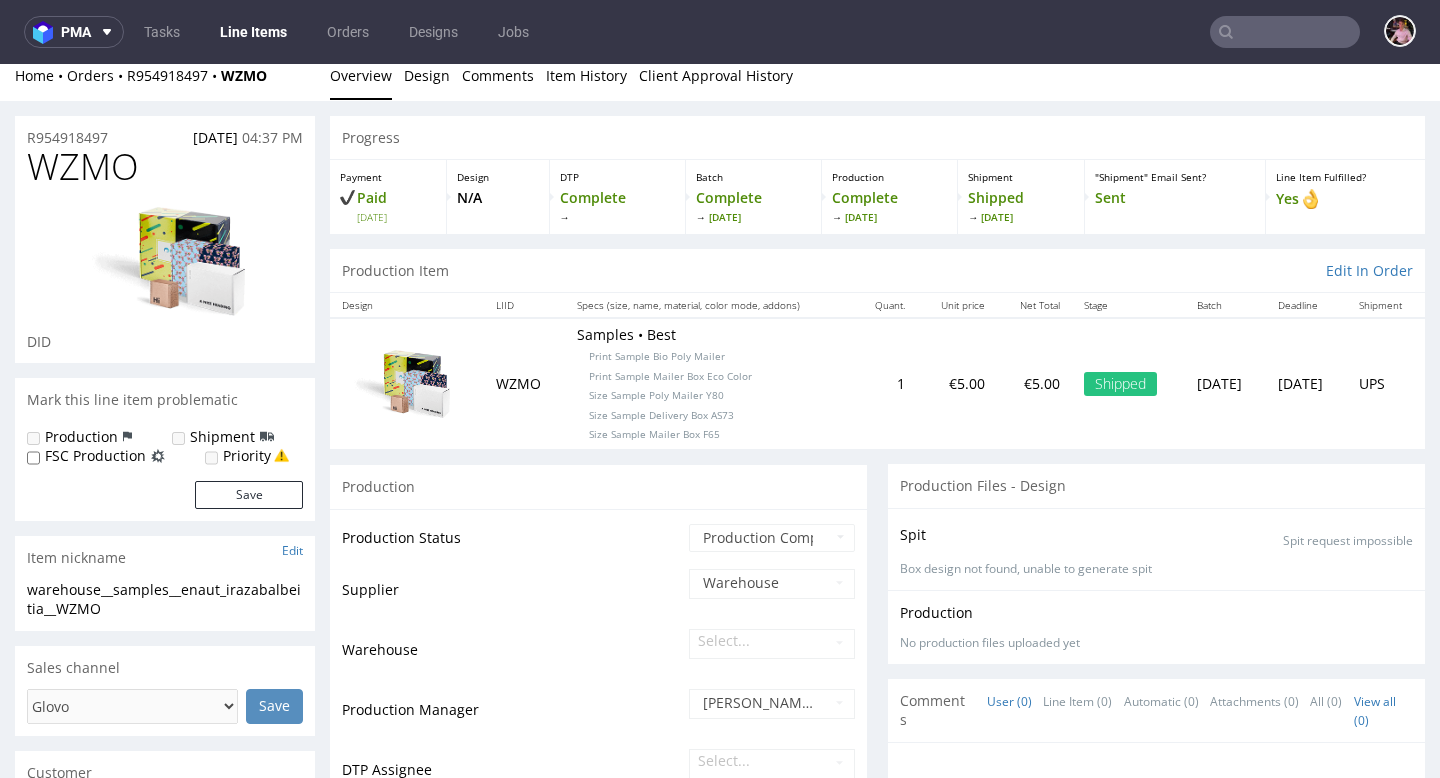 scroll, scrollTop: 0, scrollLeft: 0, axis: both 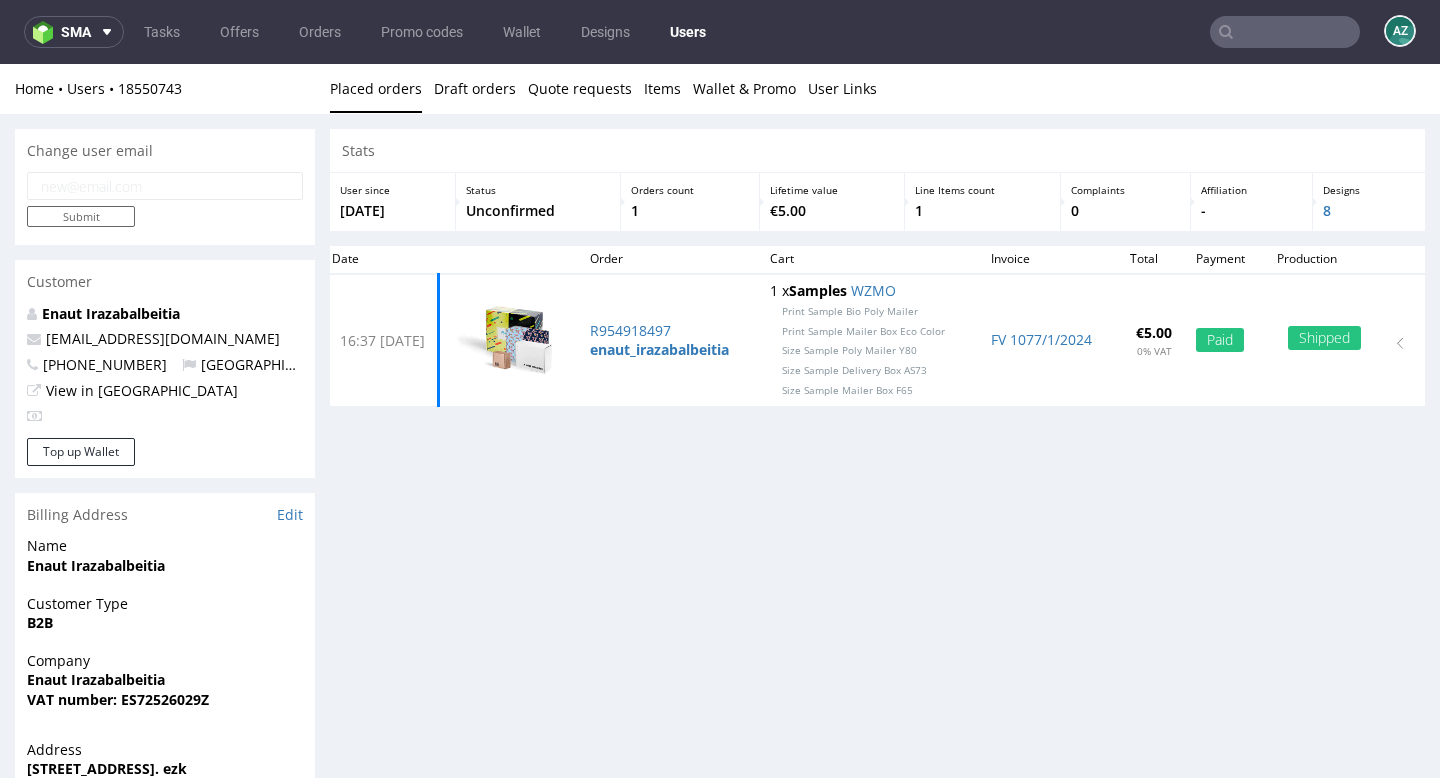 click at bounding box center (165, 186) 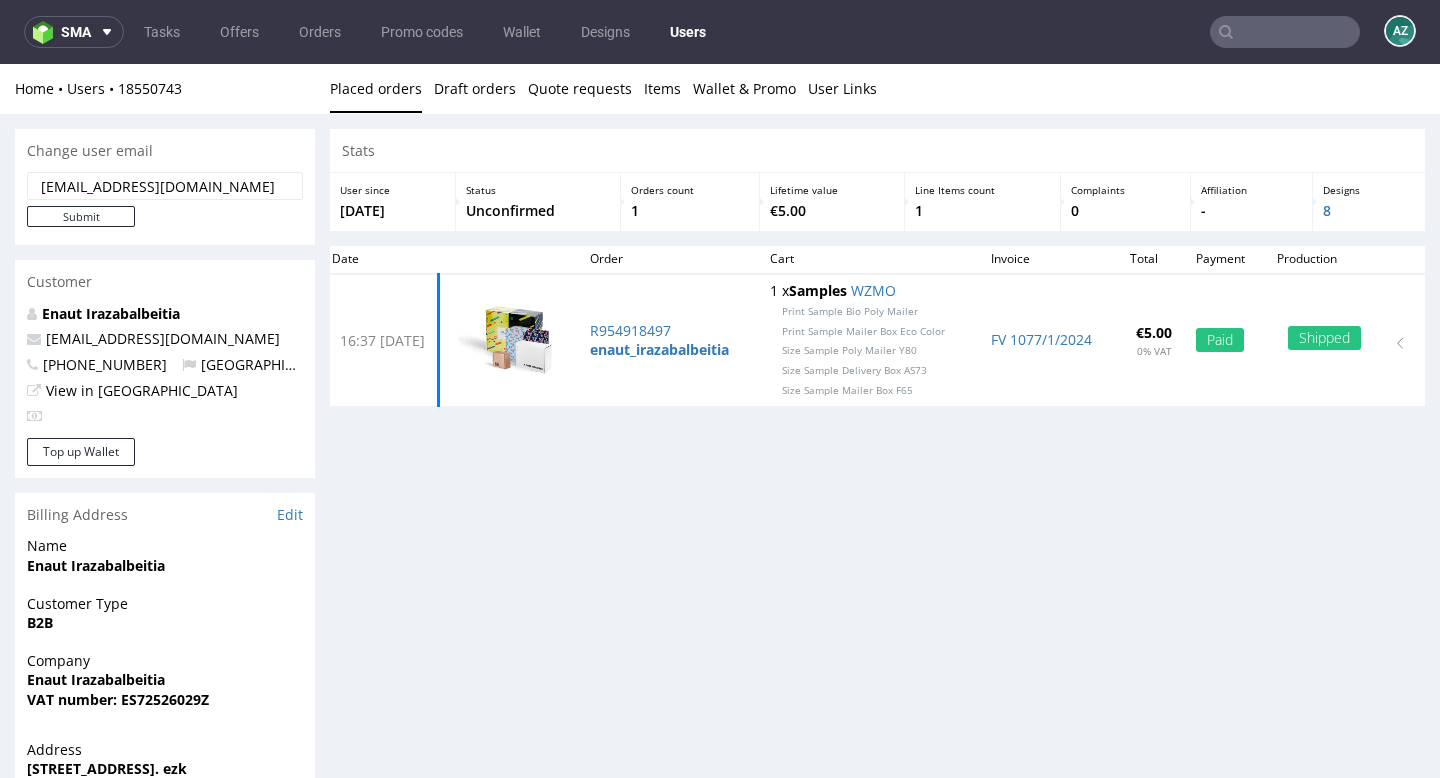 click on "admin@colorsofbasquecountry.com" at bounding box center [165, 186] 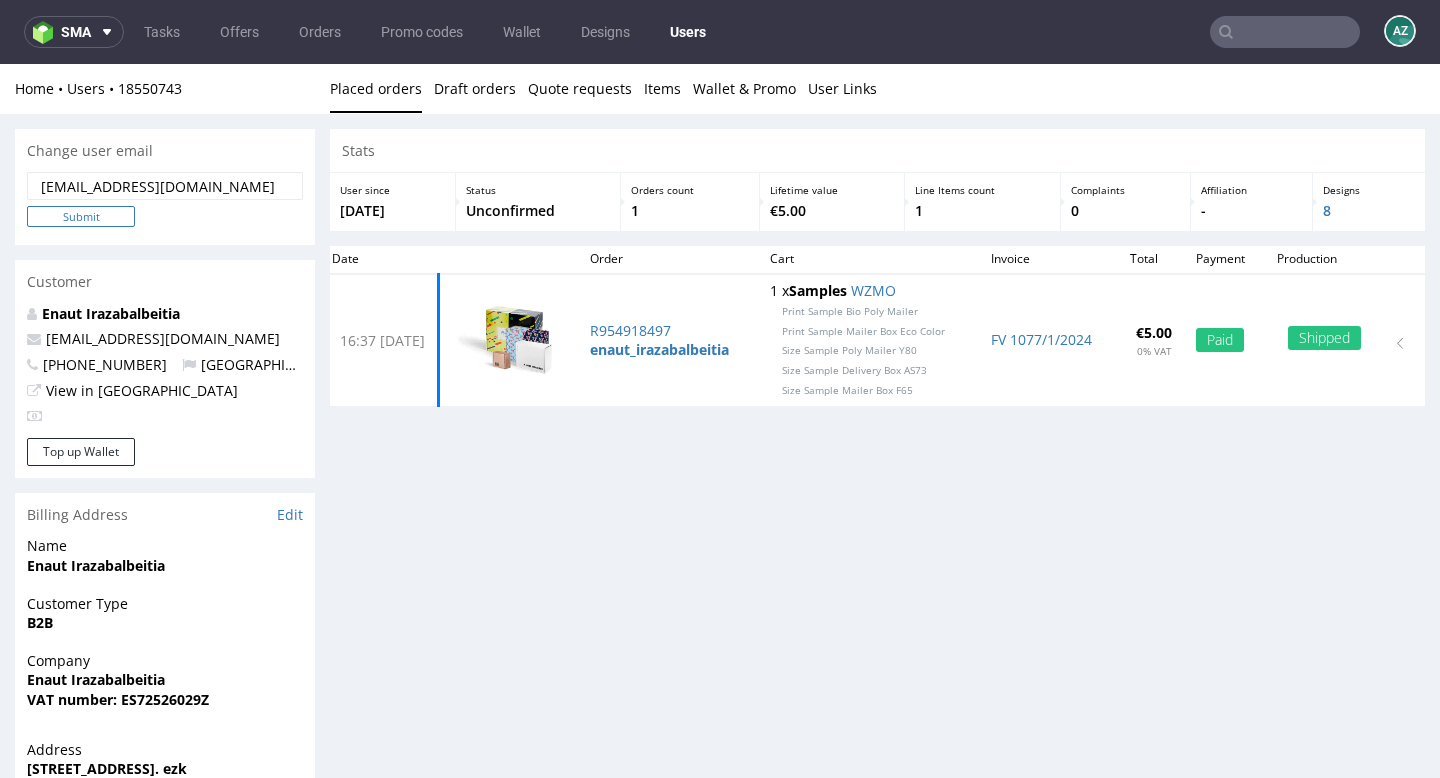 type on "admin@colorsofbasquecountry.com" 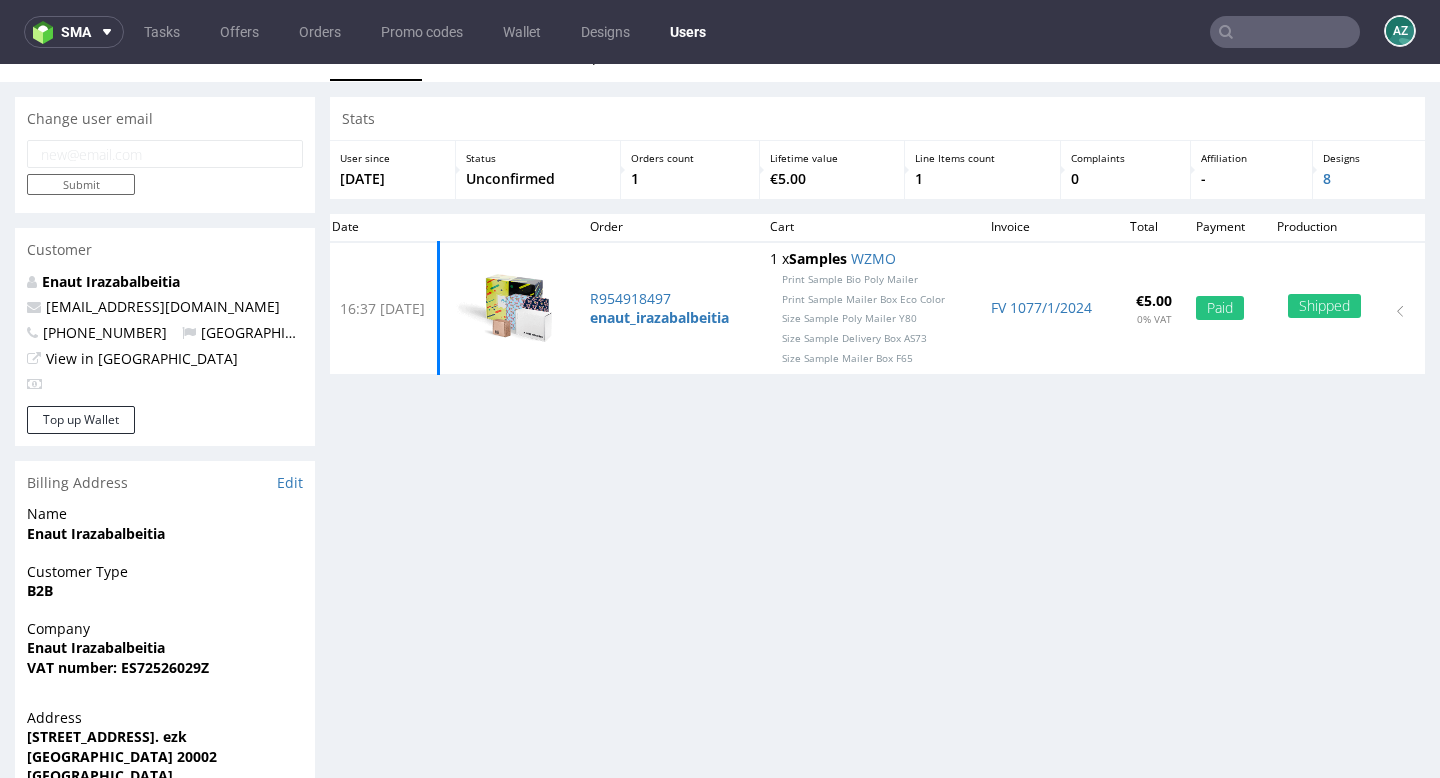 scroll, scrollTop: 0, scrollLeft: 0, axis: both 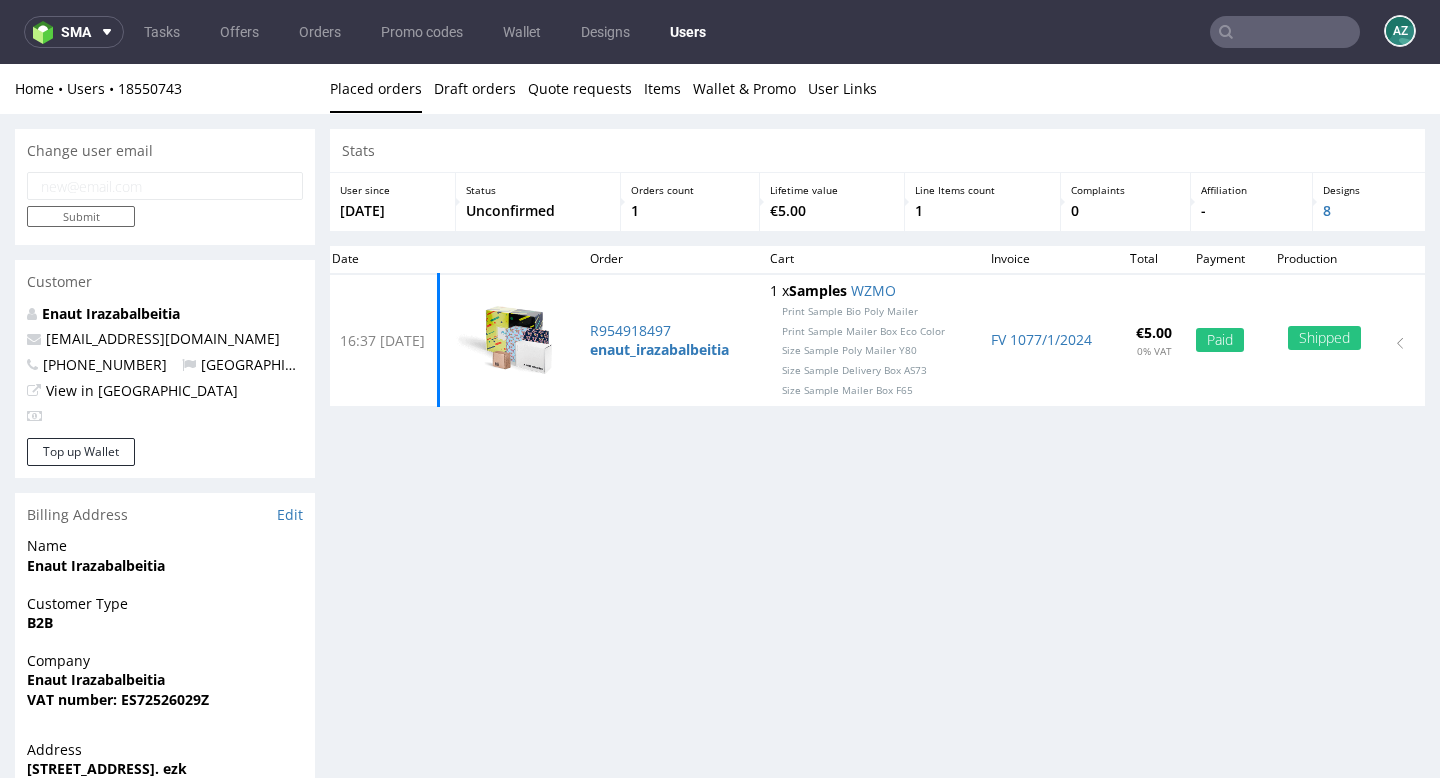 click at bounding box center [1285, 32] 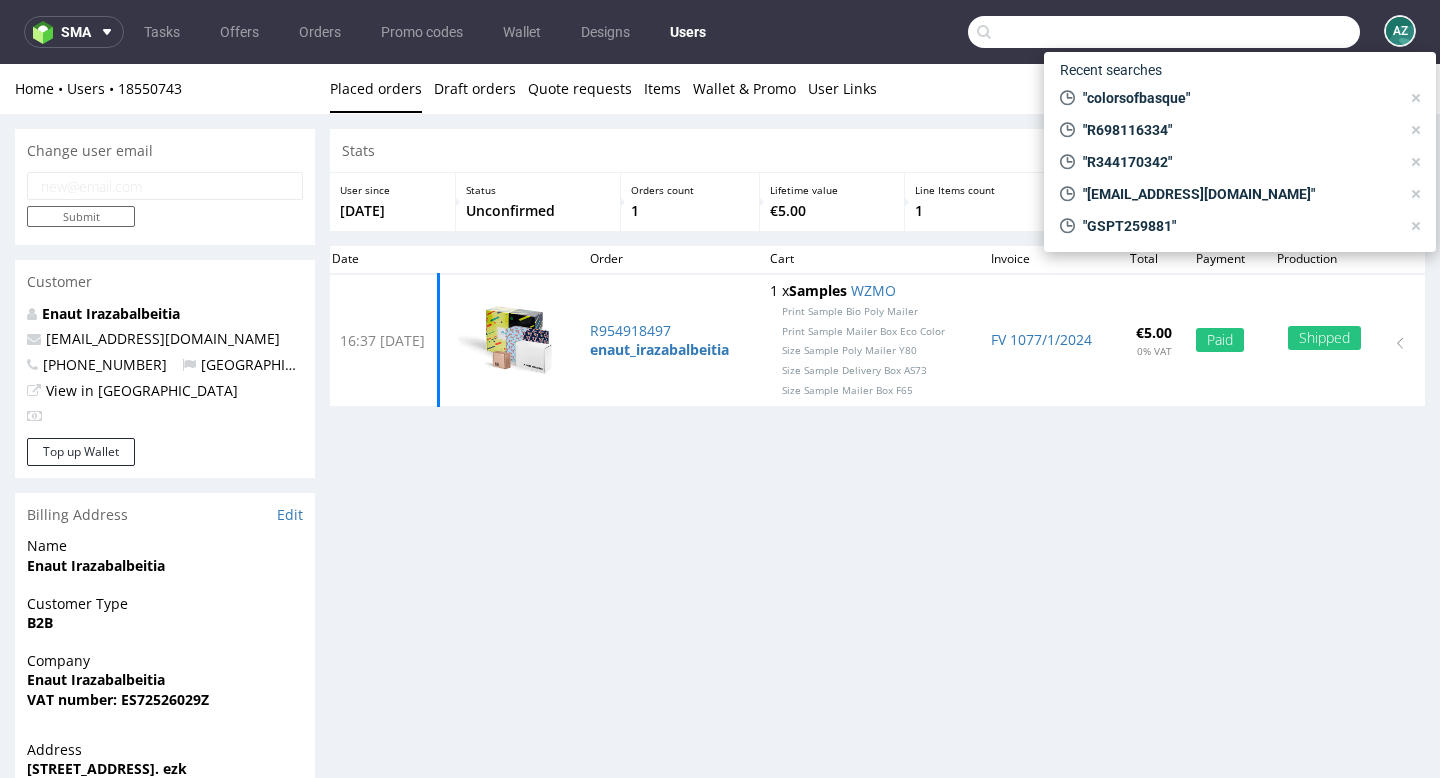 paste on "admin@colorsofbasquecountry.com" 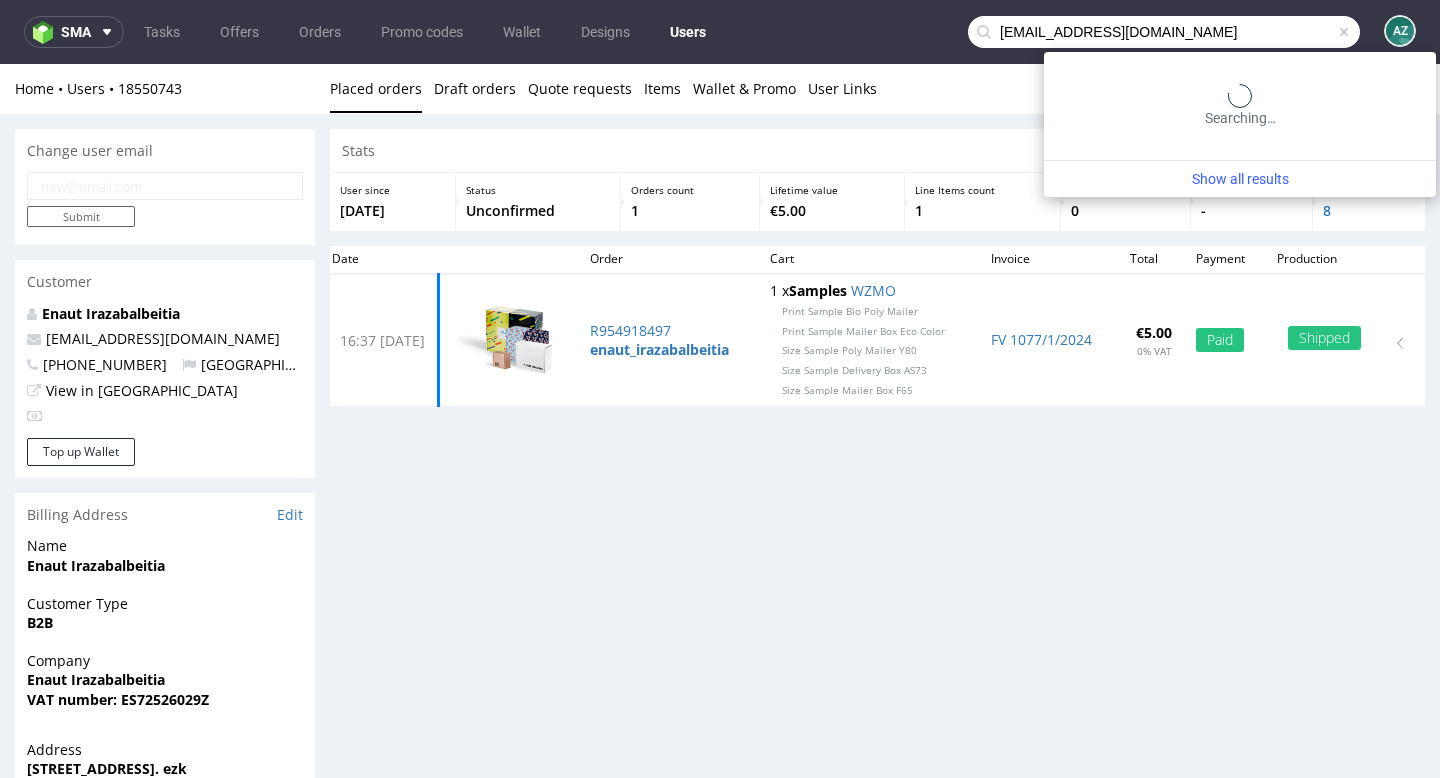 type on "admin@colorsofbasquecountry.com" 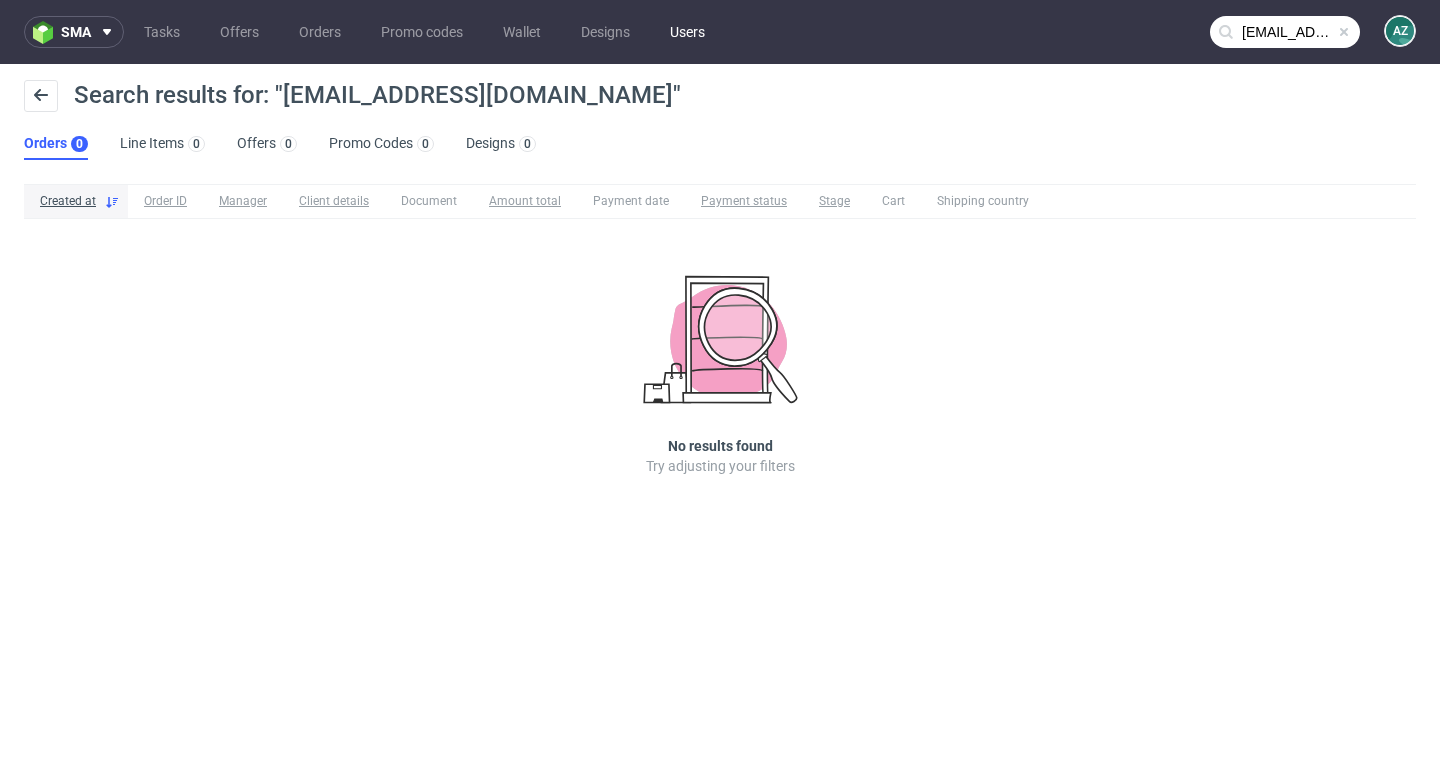 click on "Users" at bounding box center [687, 32] 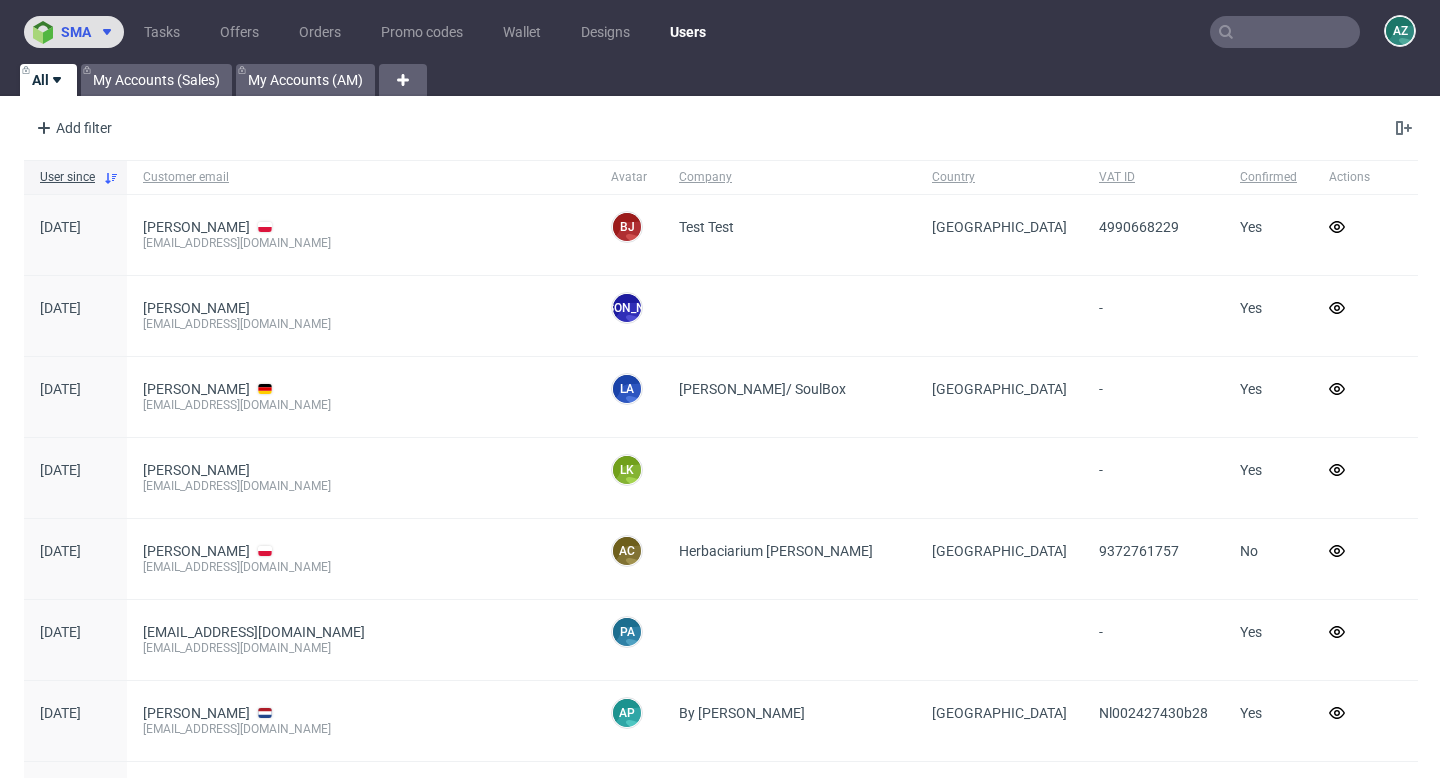 click 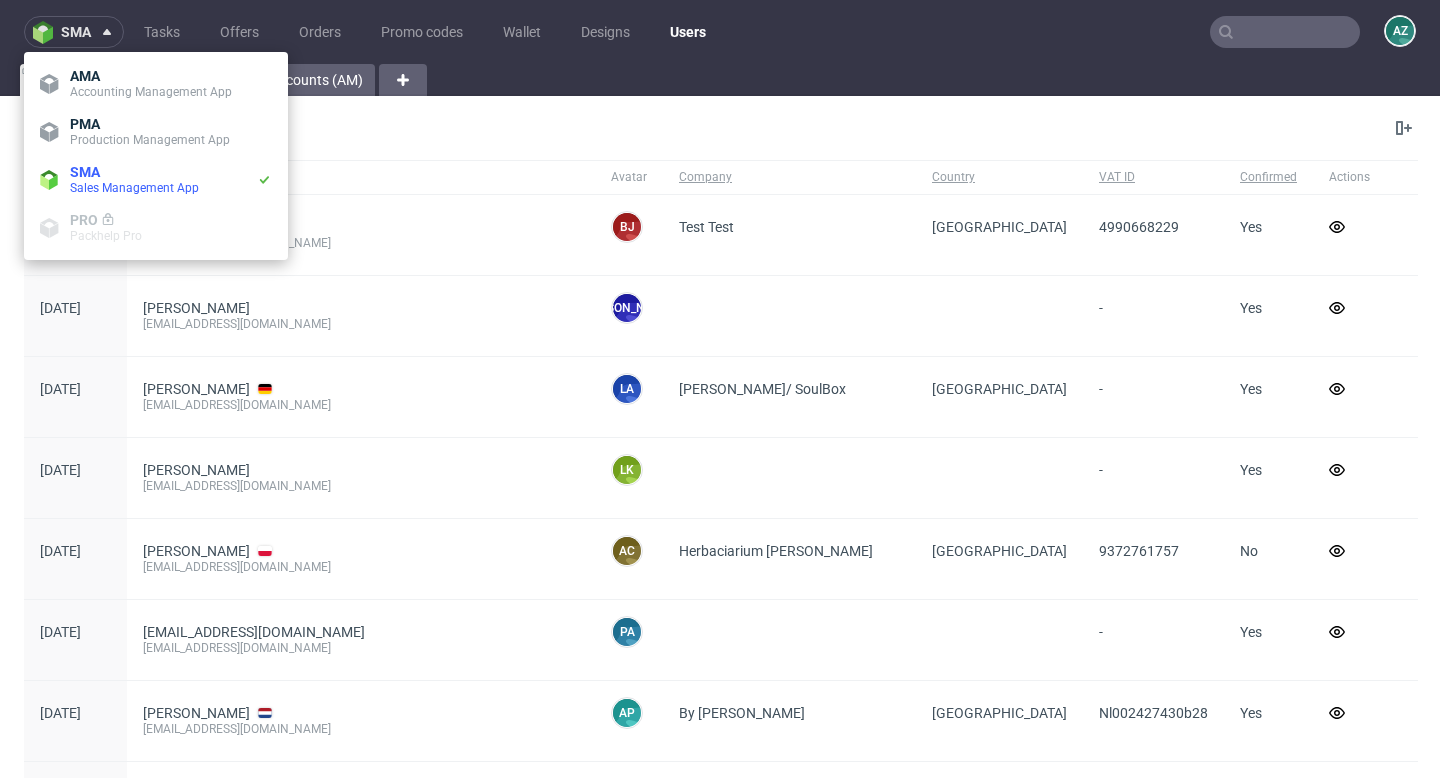 click on "sma Tasks Offers Orders Promo codes Wallet Designs Users AZ" at bounding box center (720, 32) 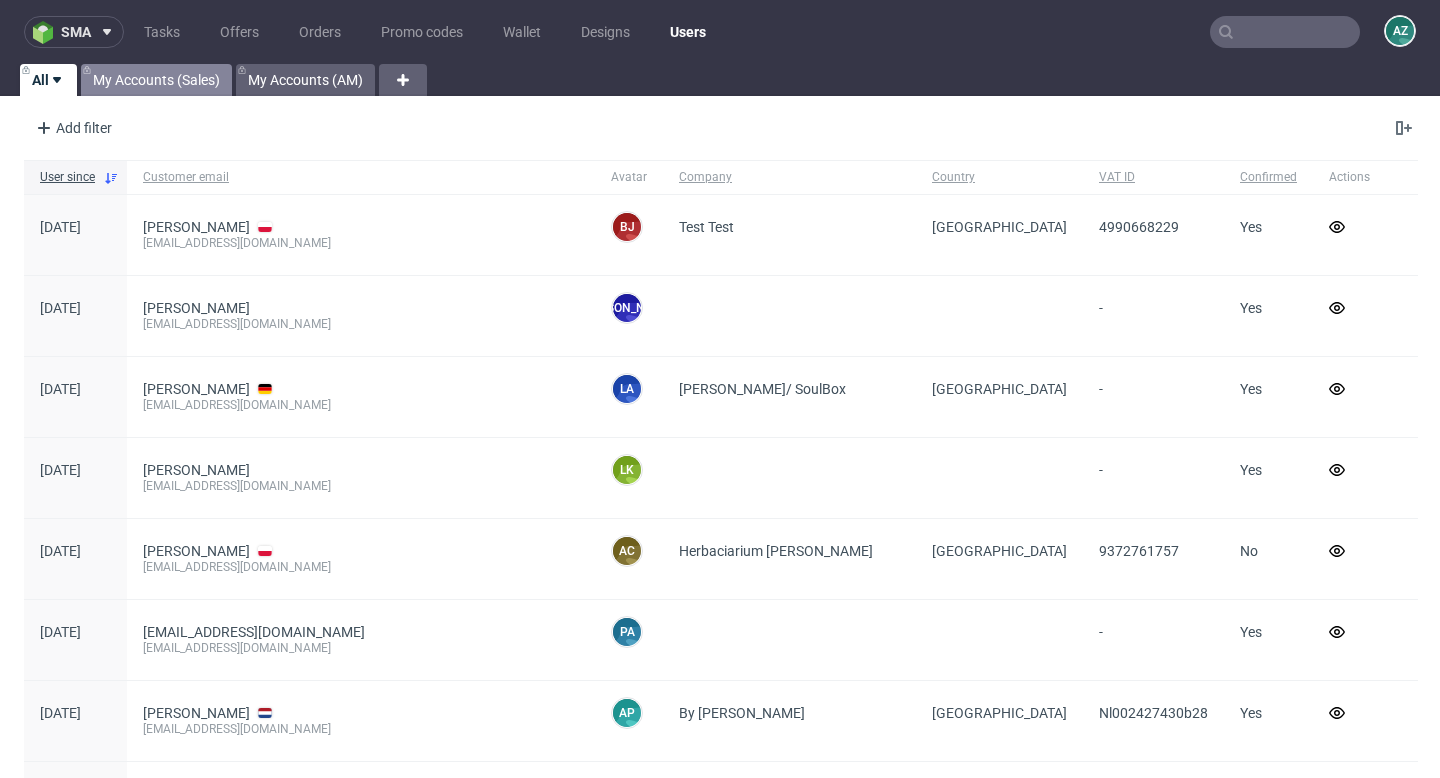 click on "My Accounts (Sales)" at bounding box center [156, 80] 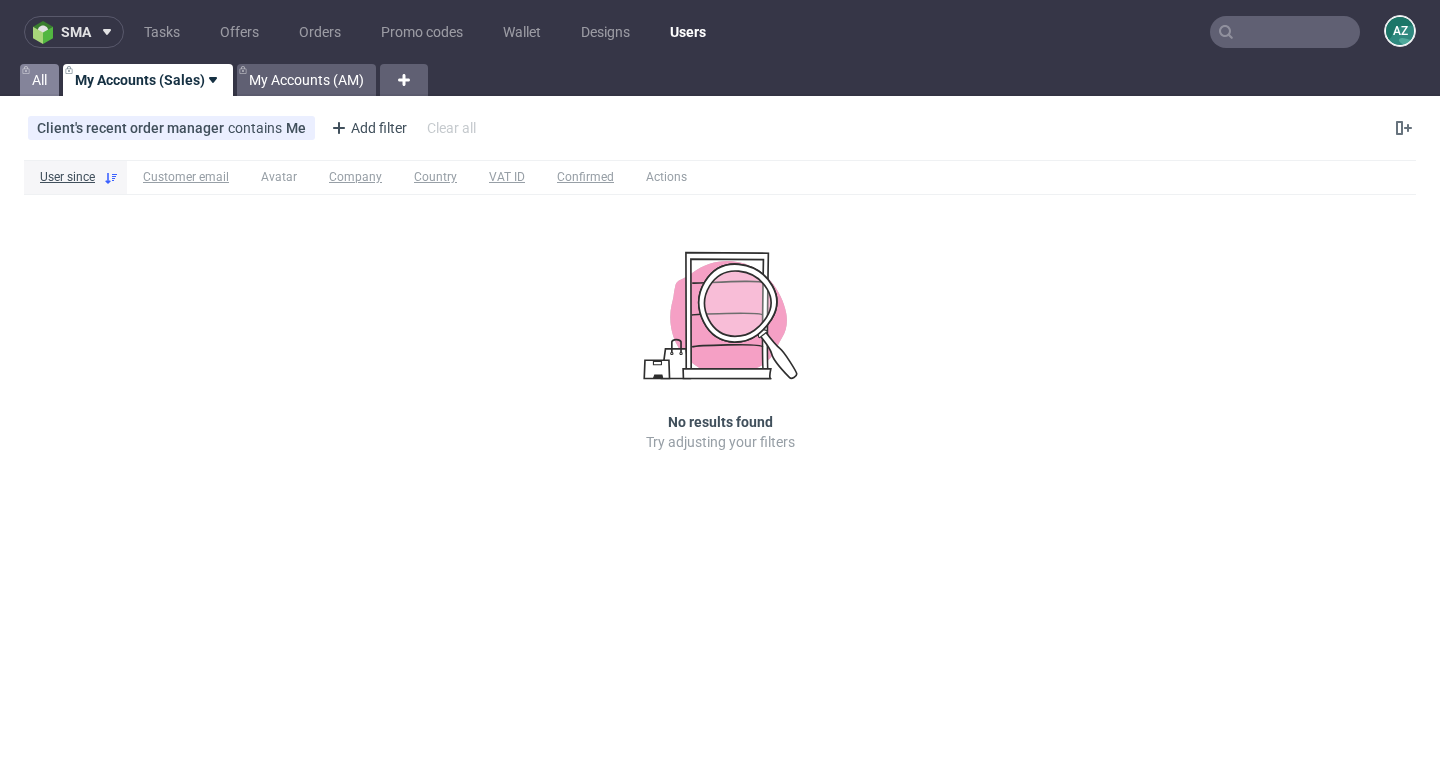 click on "All" at bounding box center [39, 80] 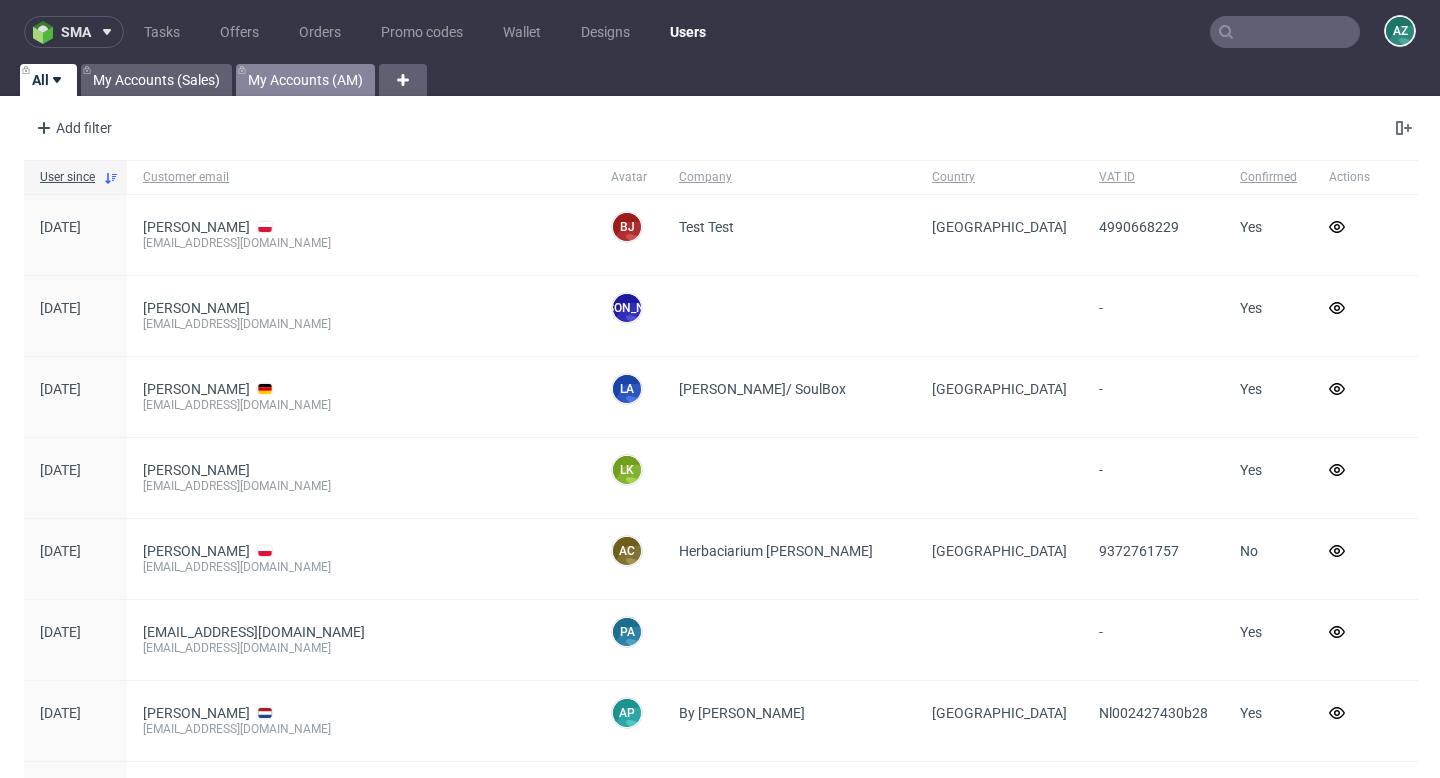 click on "My Accounts (AM)" at bounding box center [305, 80] 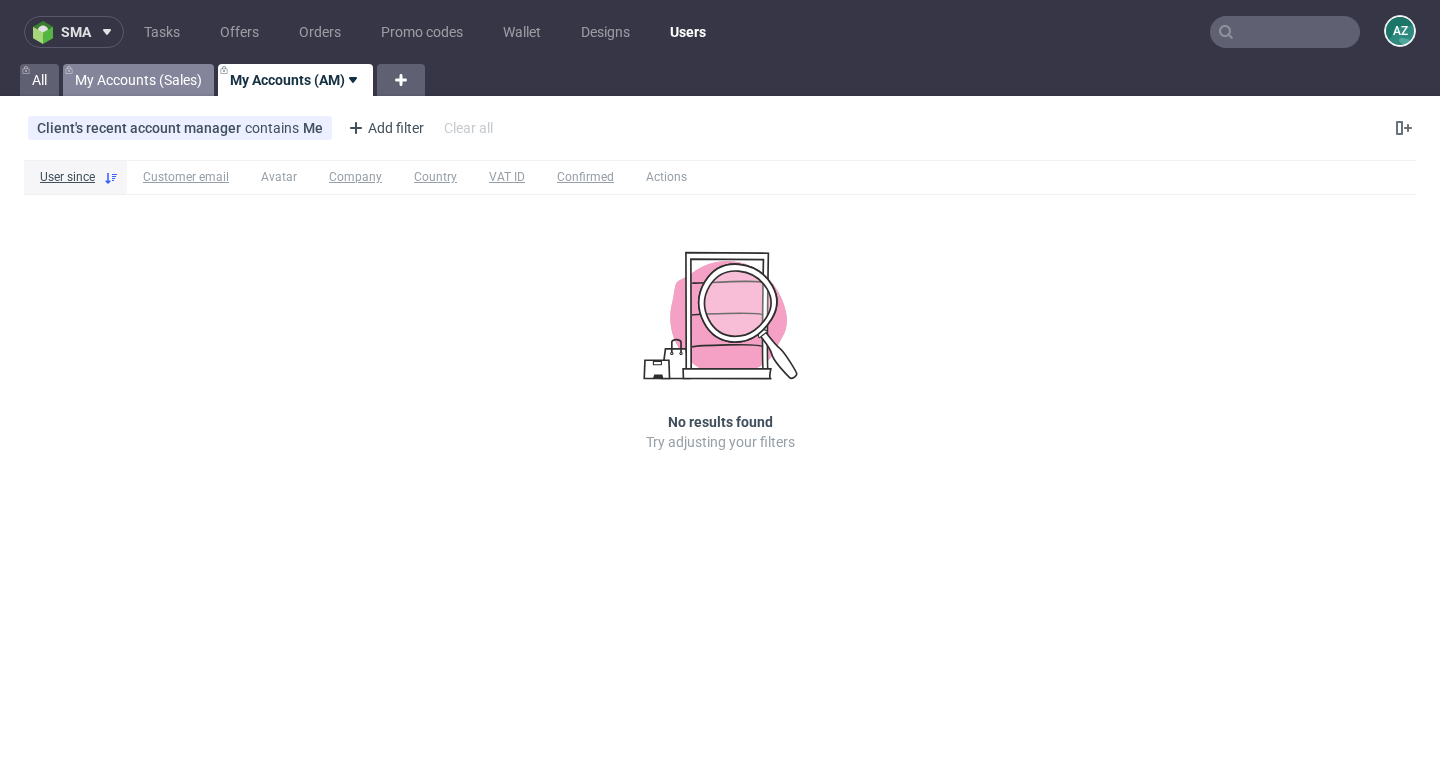 click on "My Accounts (Sales)" at bounding box center [138, 80] 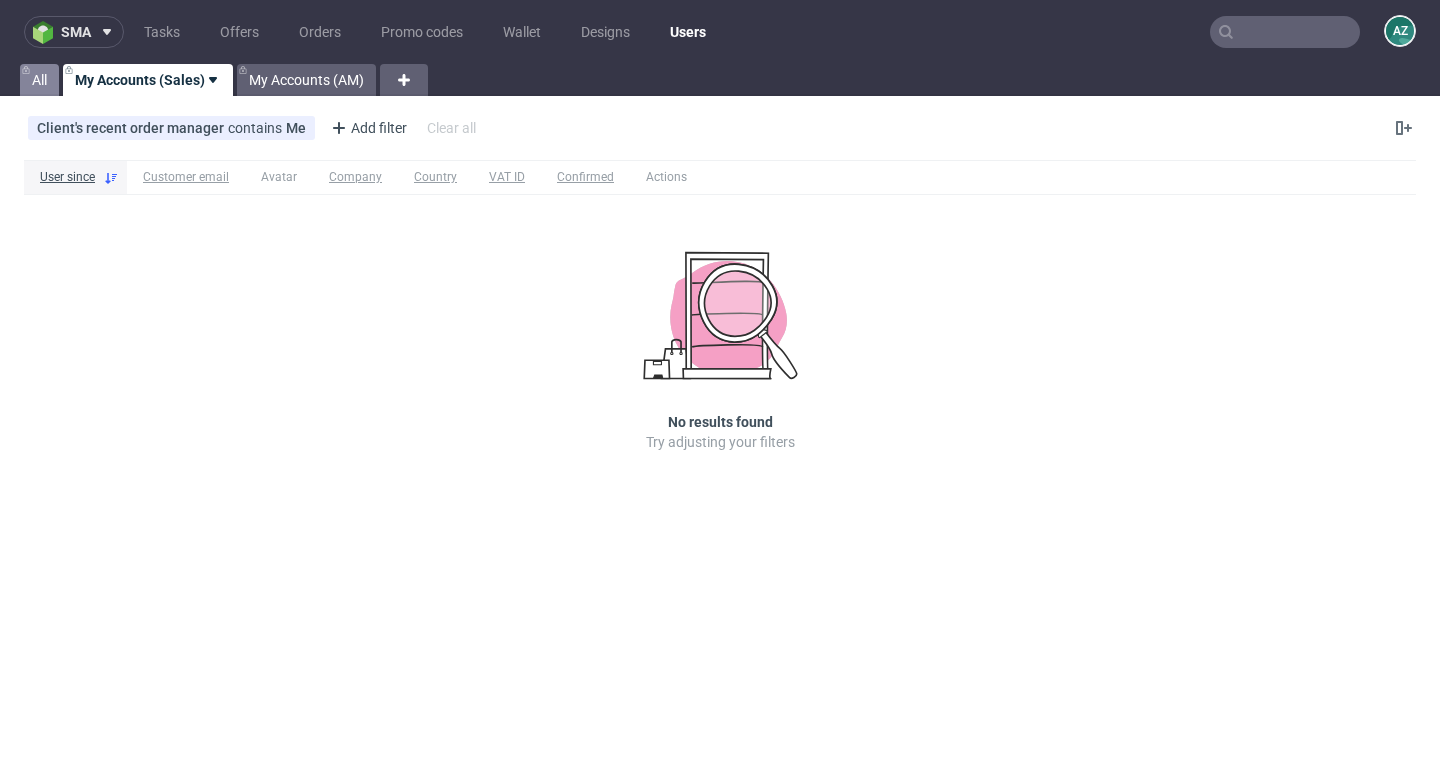 click on "All" at bounding box center (39, 80) 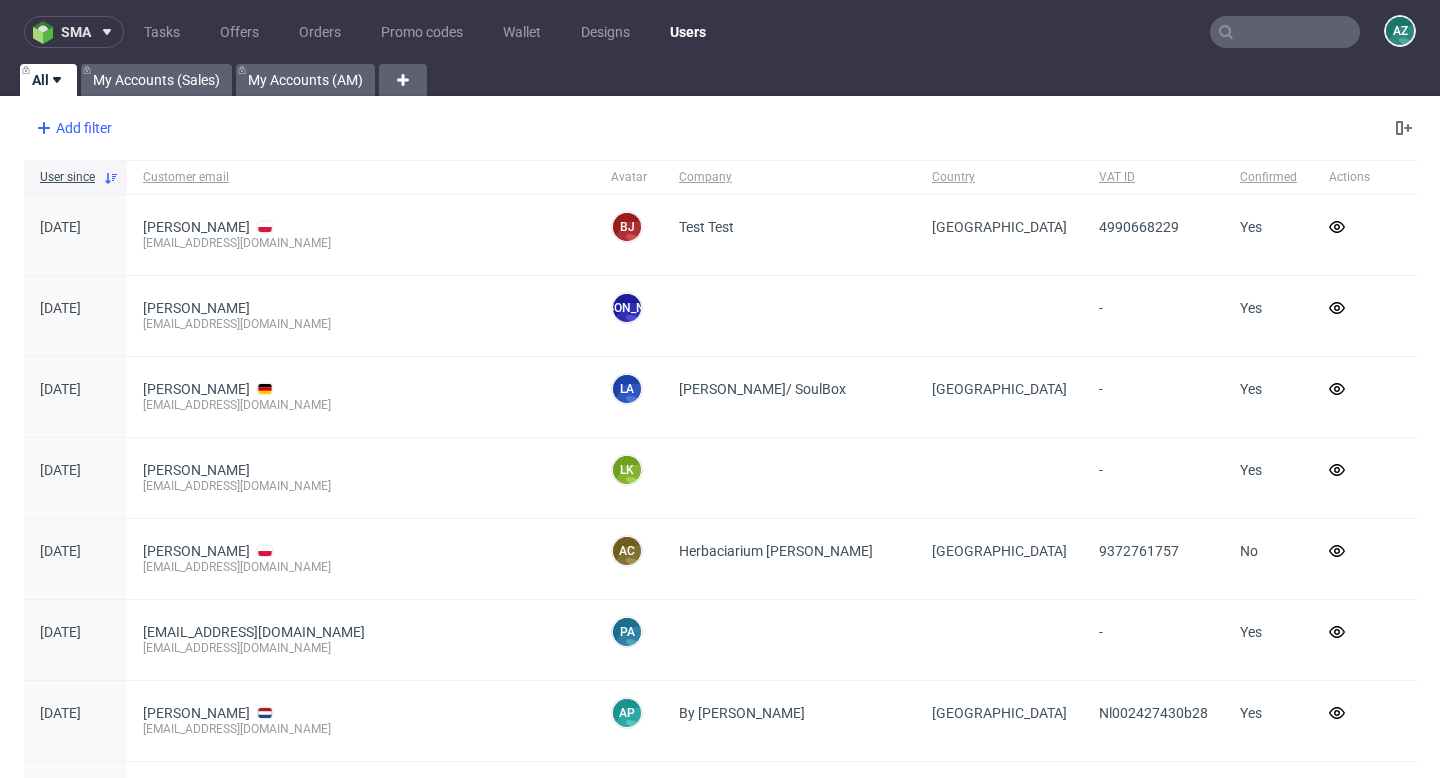 click on "Add filter" at bounding box center [72, 128] 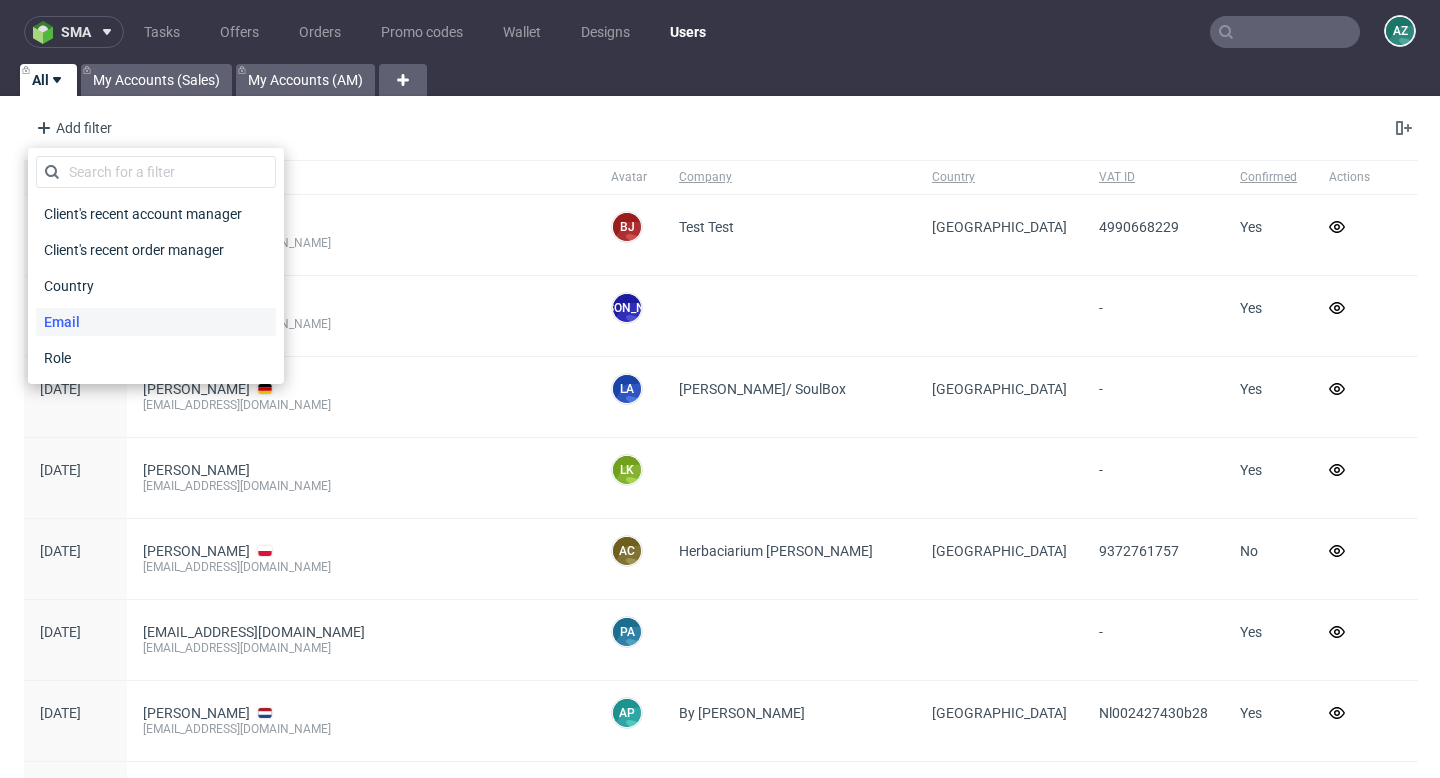 click on "Email" at bounding box center (62, 322) 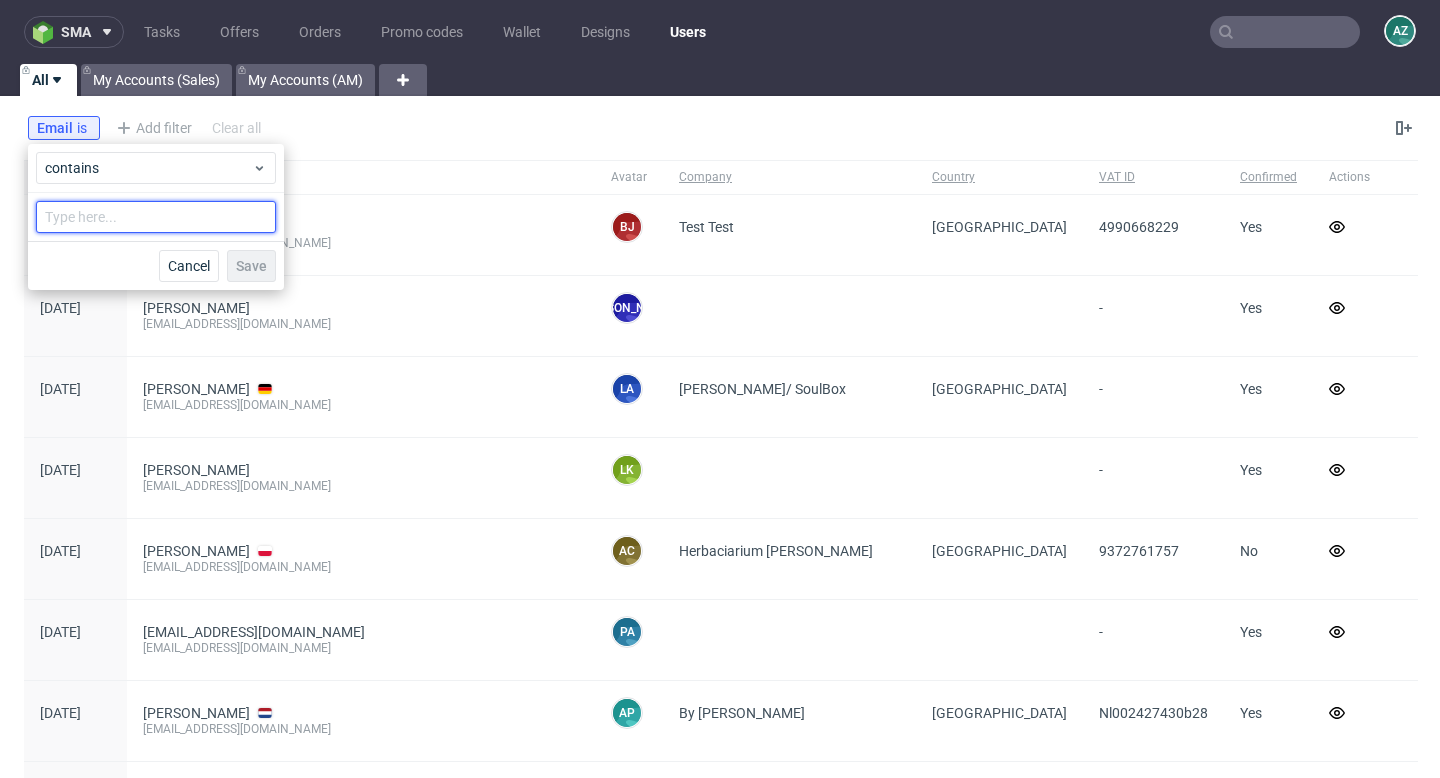 click at bounding box center (156, 217) 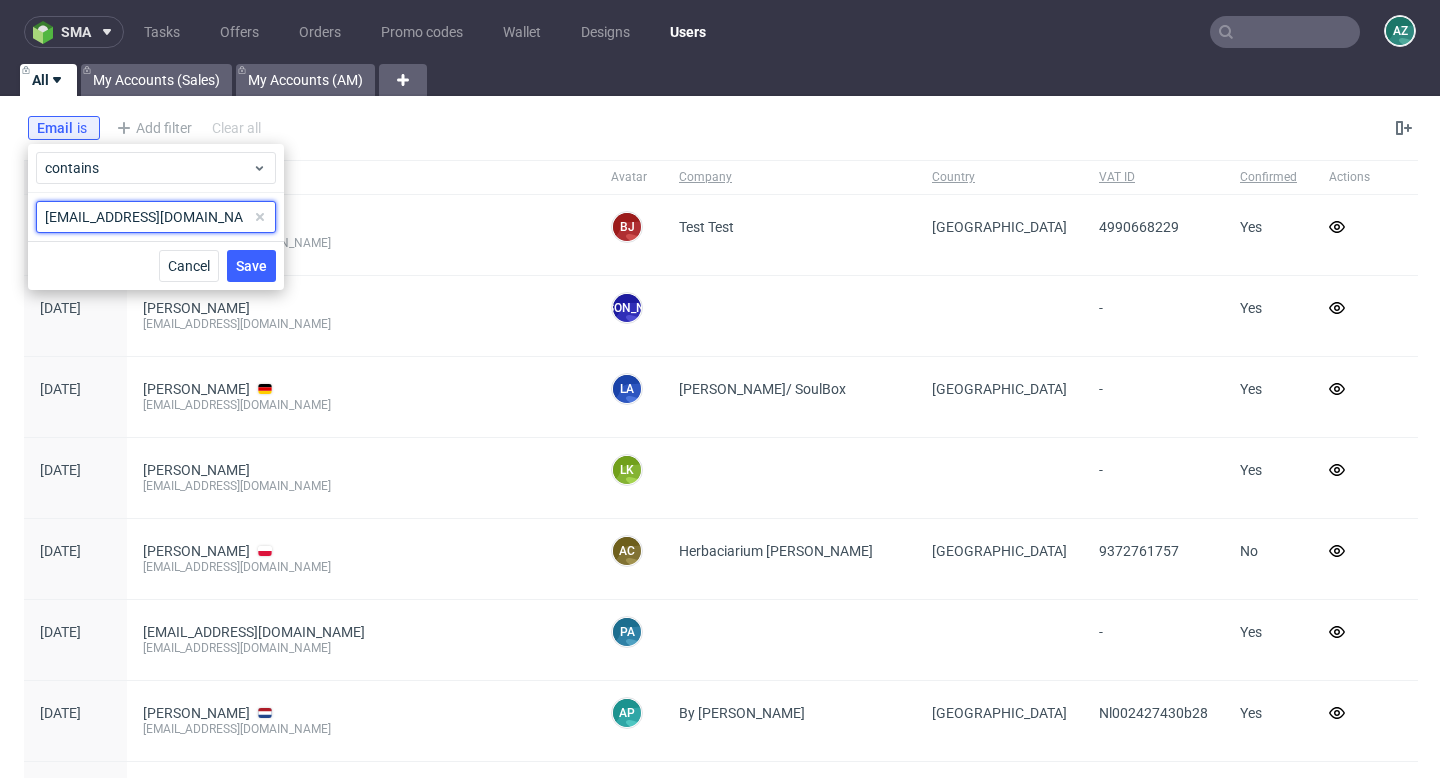 scroll, scrollTop: 0, scrollLeft: 28, axis: horizontal 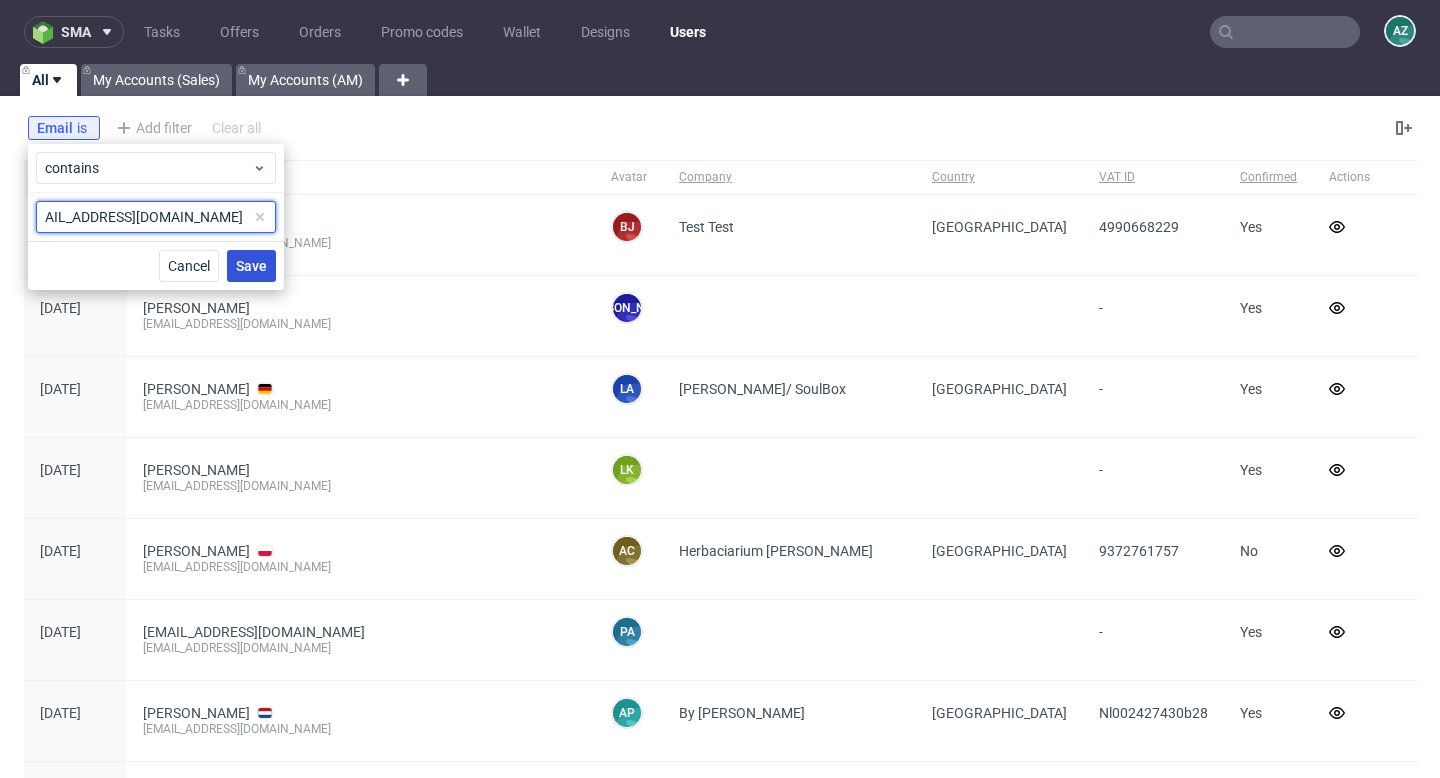 type on "admin@colorsofbasquecountry.com" 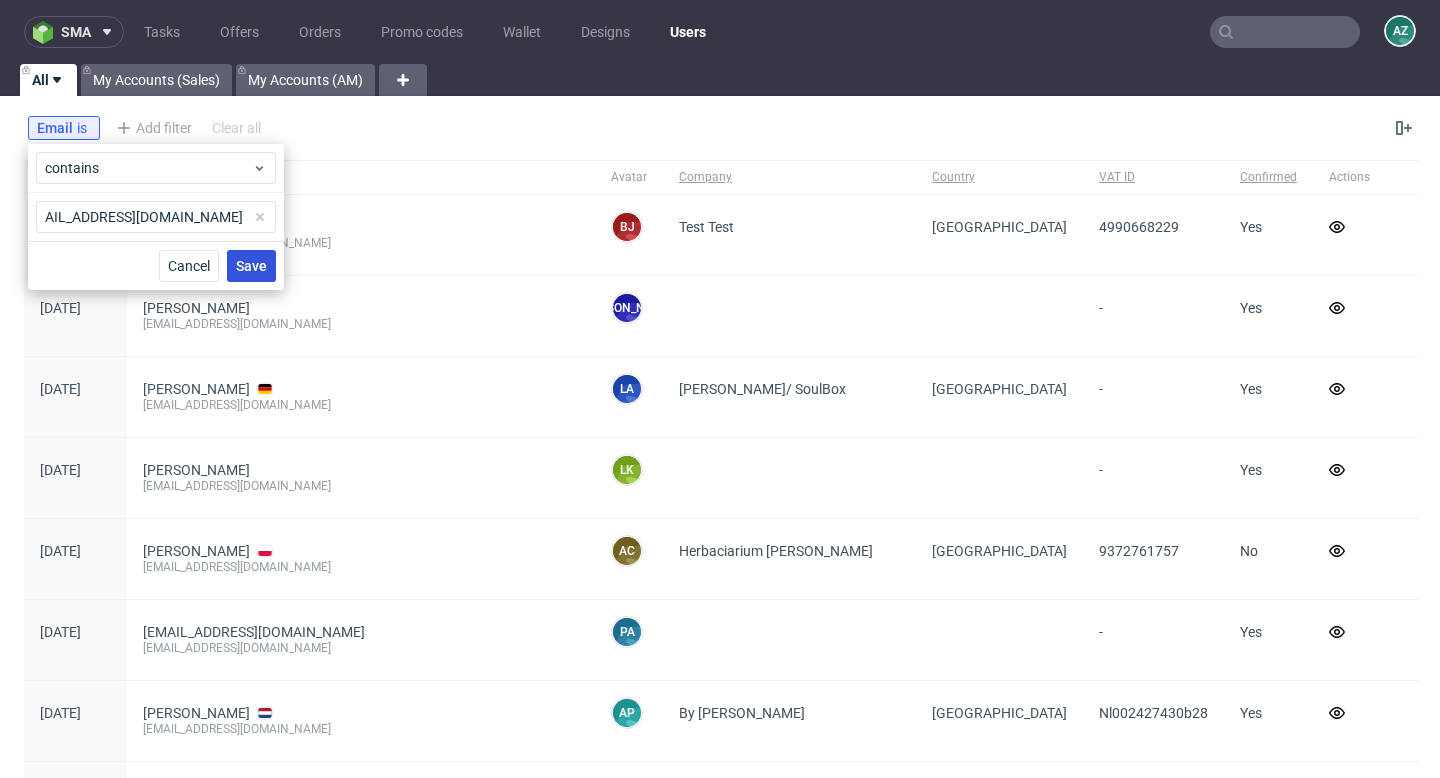 click on "Save" at bounding box center (251, 266) 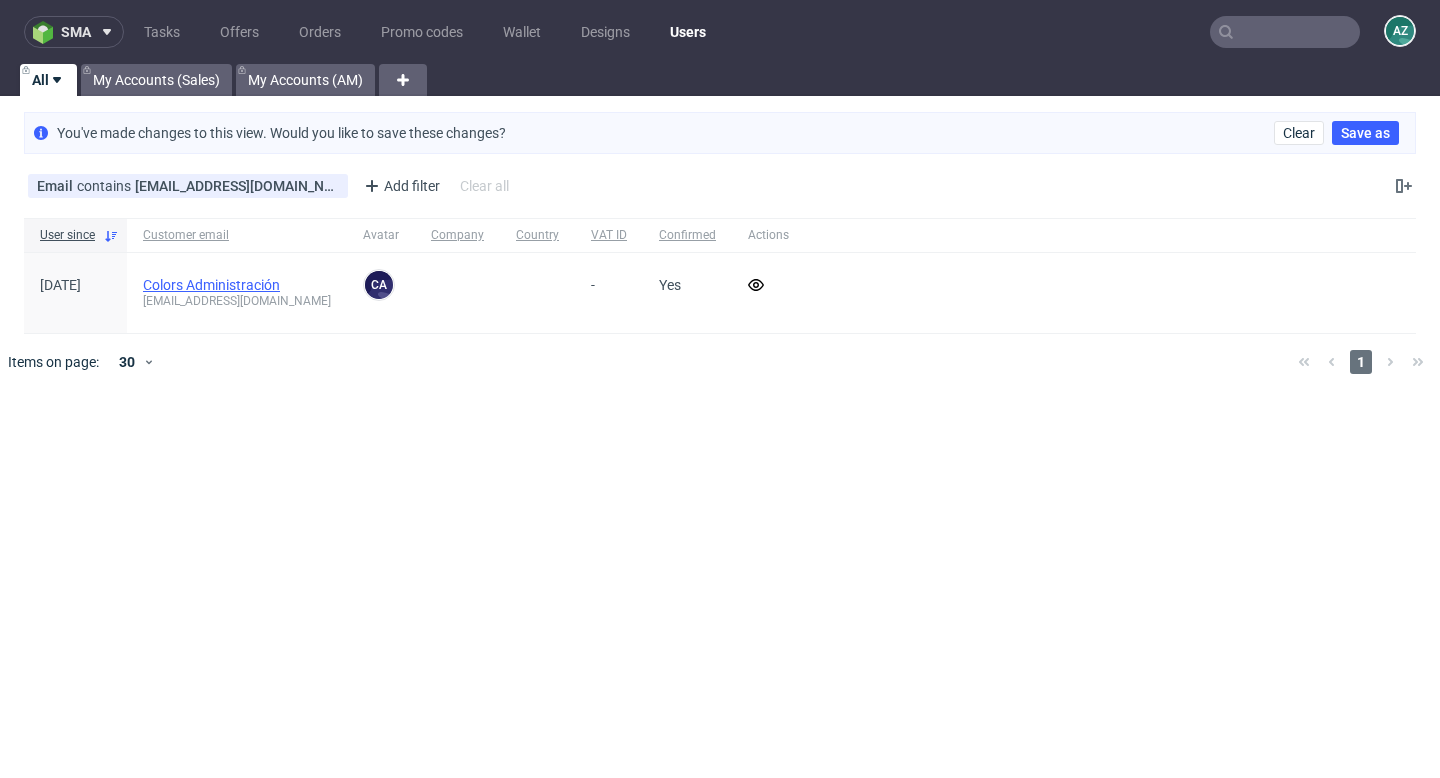 click on "Colors Administración" at bounding box center [211, 285] 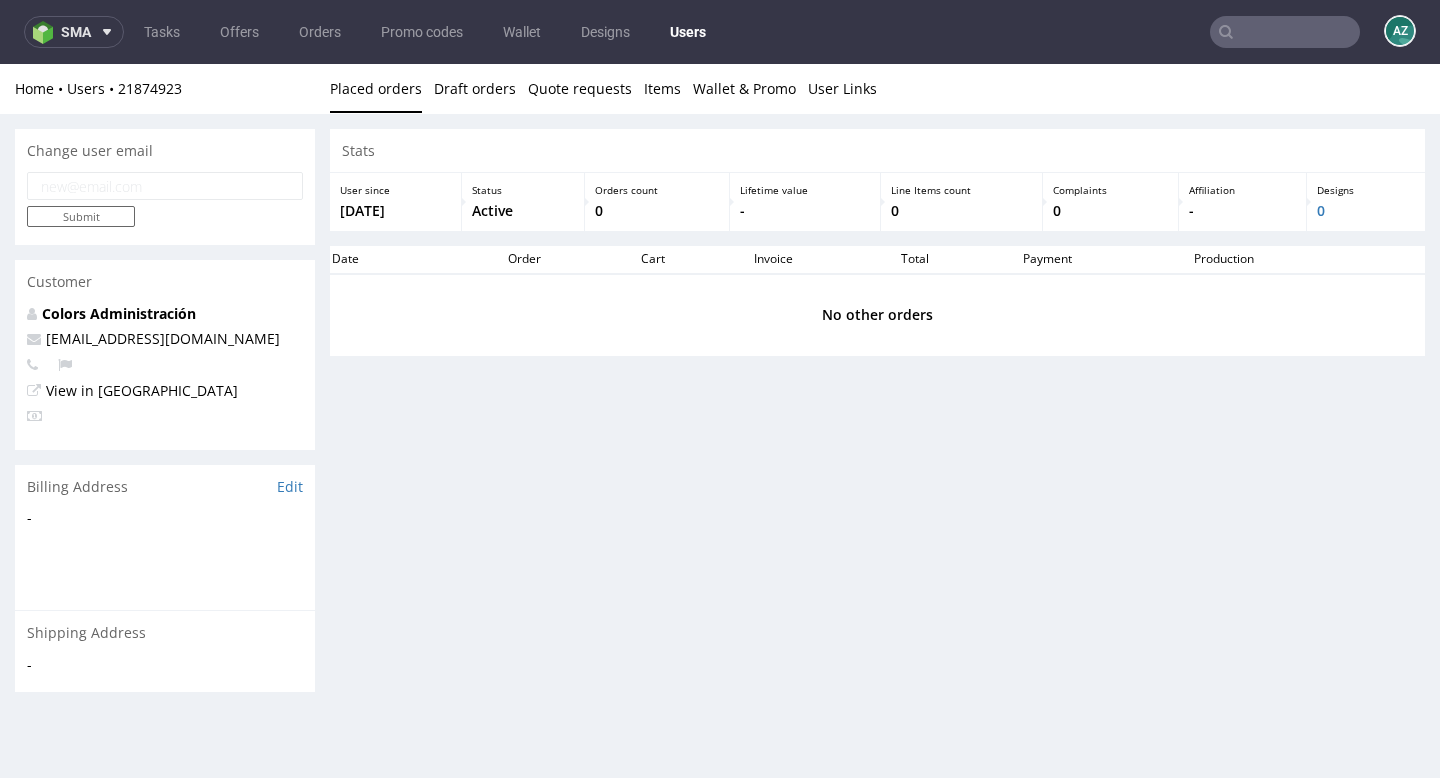scroll, scrollTop: 0, scrollLeft: 0, axis: both 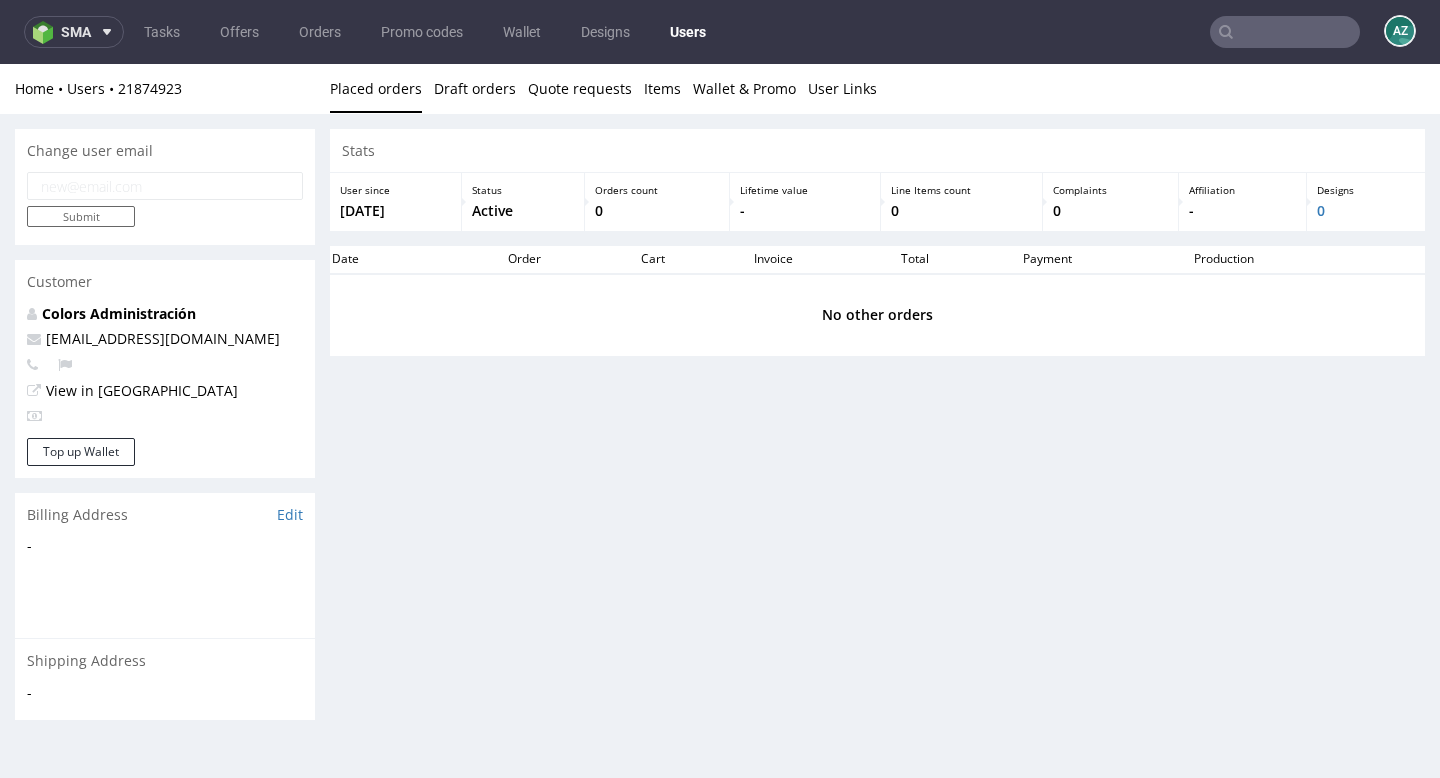 click at bounding box center [165, 186] 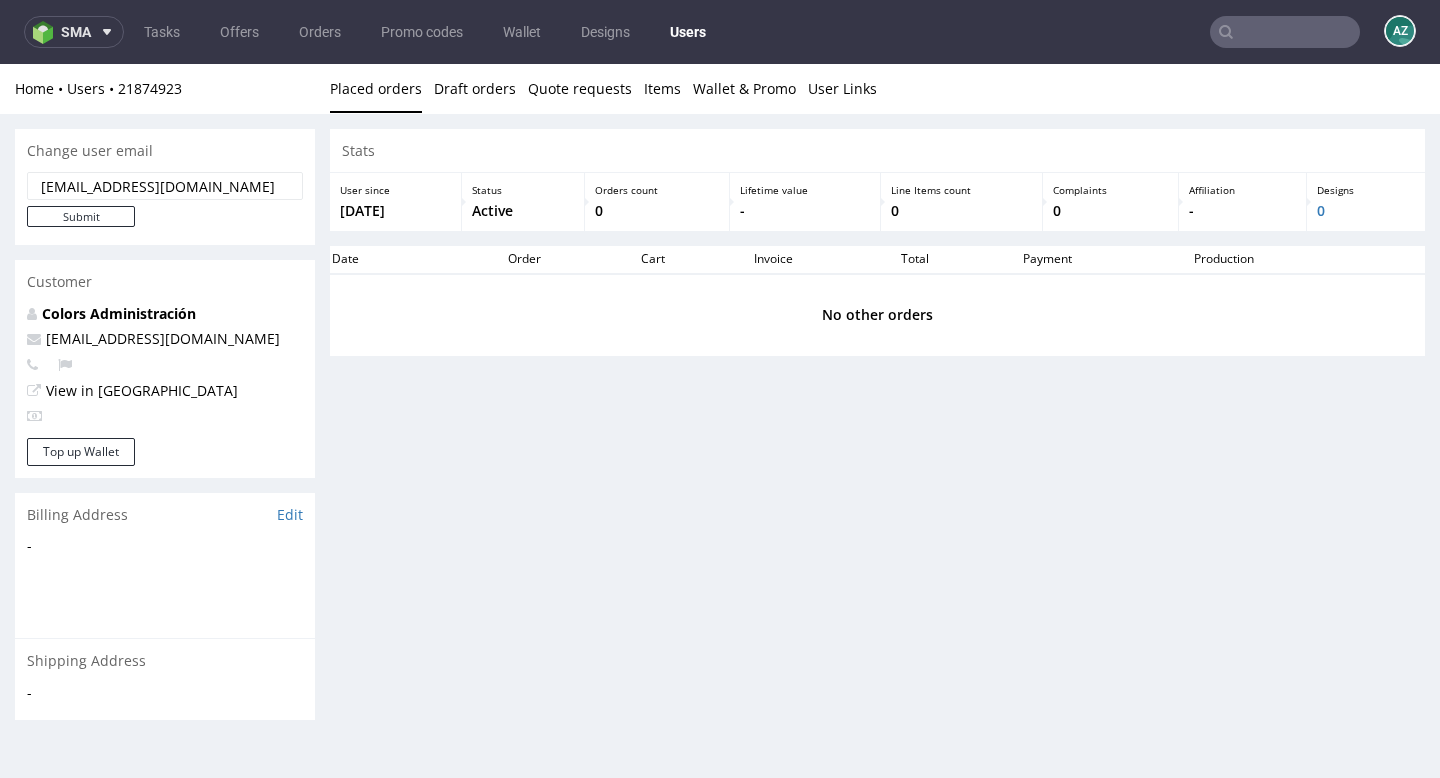 click on "admin@colorsofbasquecountry.com" at bounding box center (165, 186) 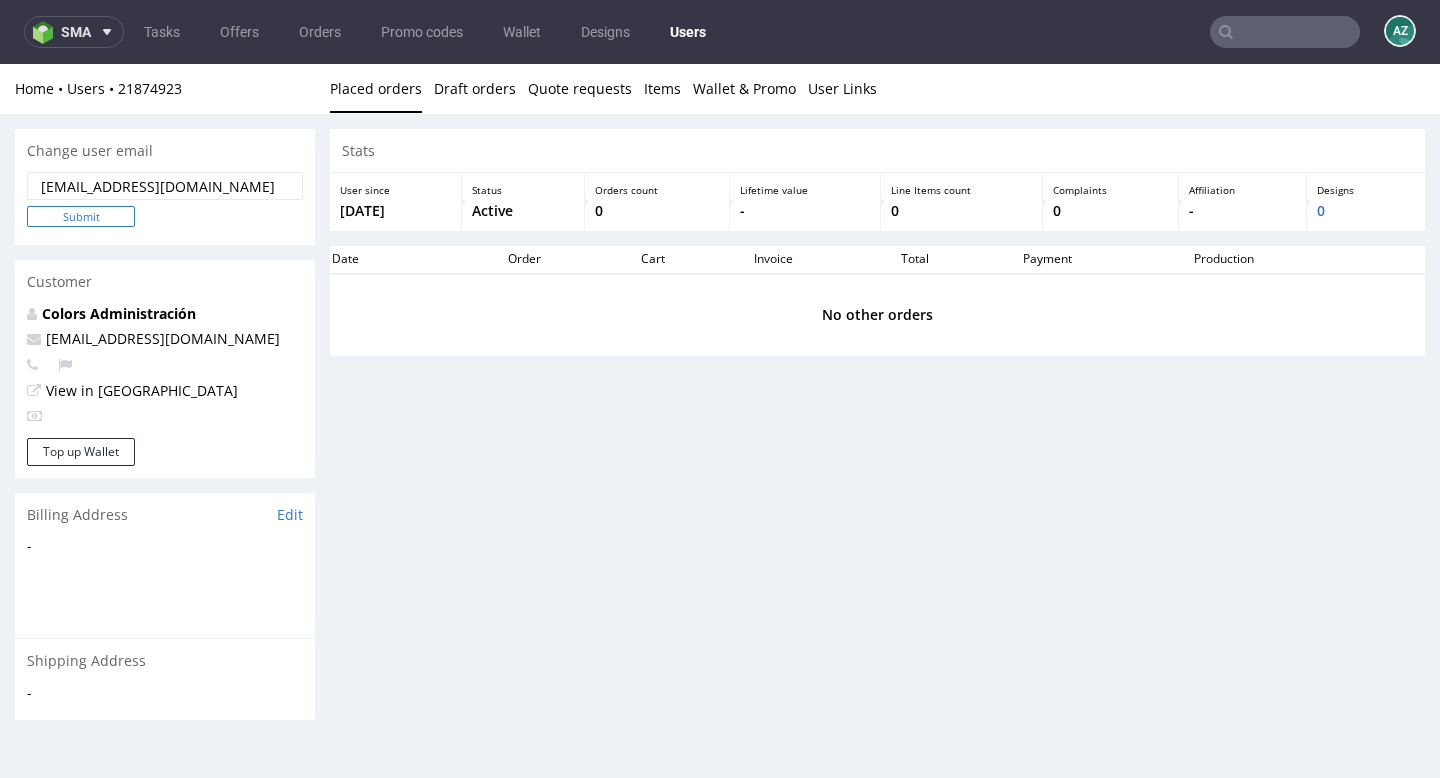 type on "adminnnn@colorsofbasquecountry.com" 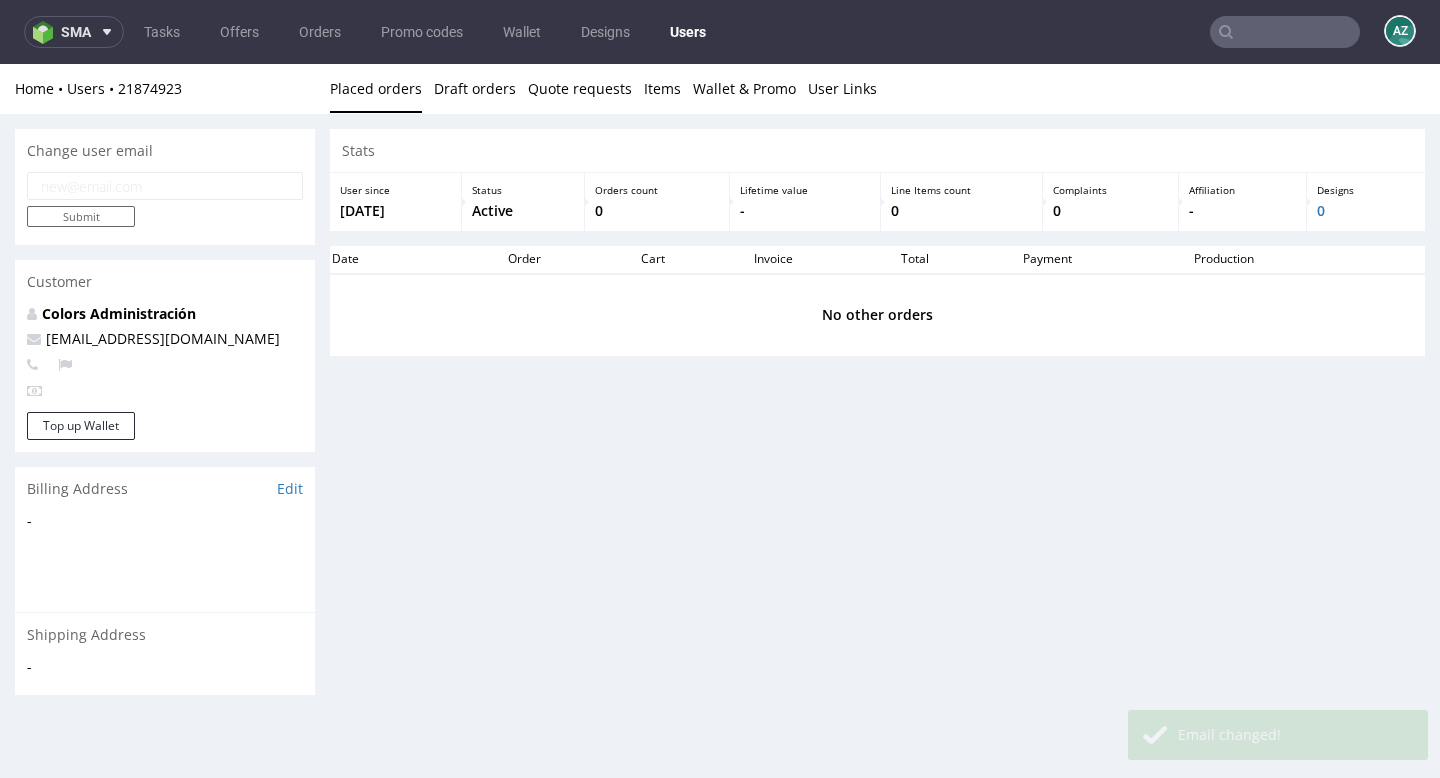 scroll, scrollTop: 0, scrollLeft: 0, axis: both 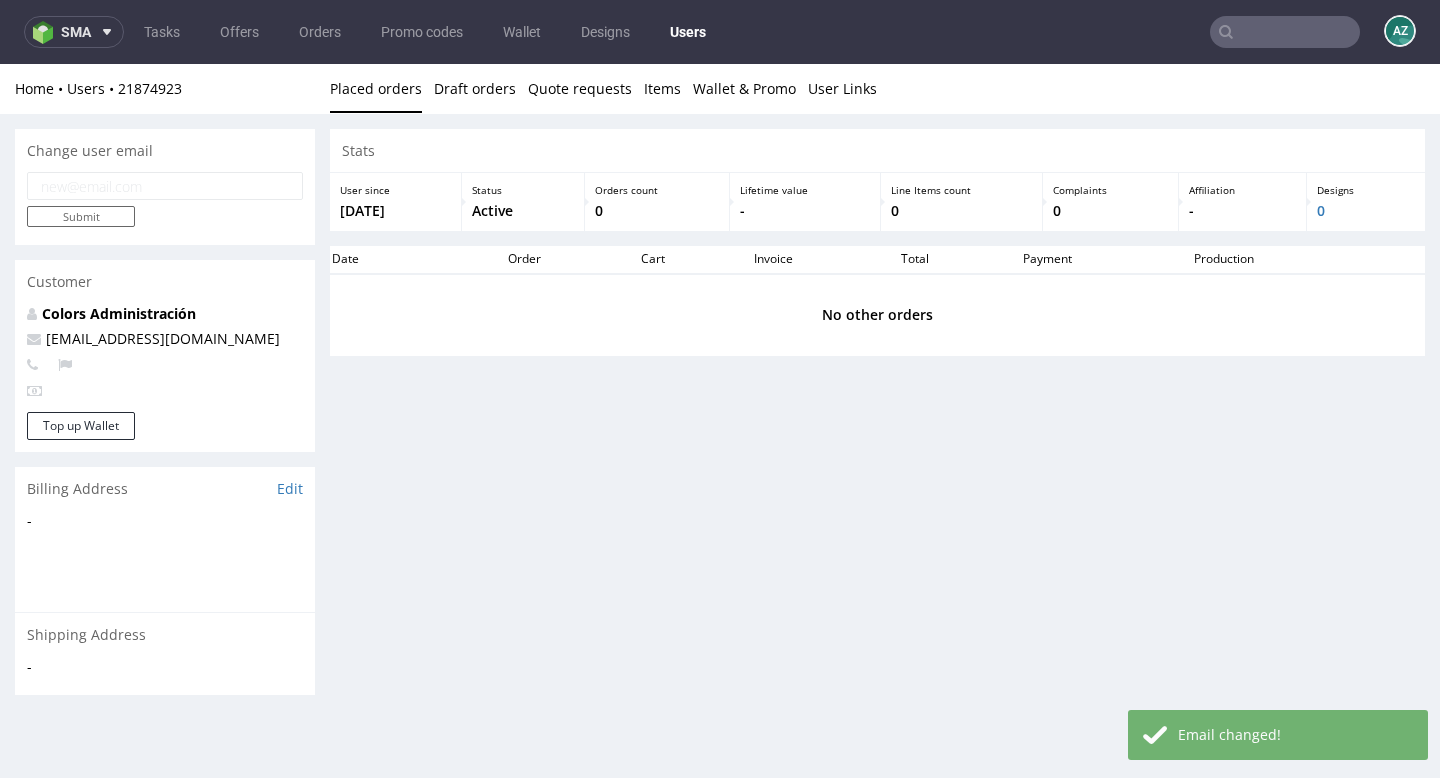 click at bounding box center (1285, 32) 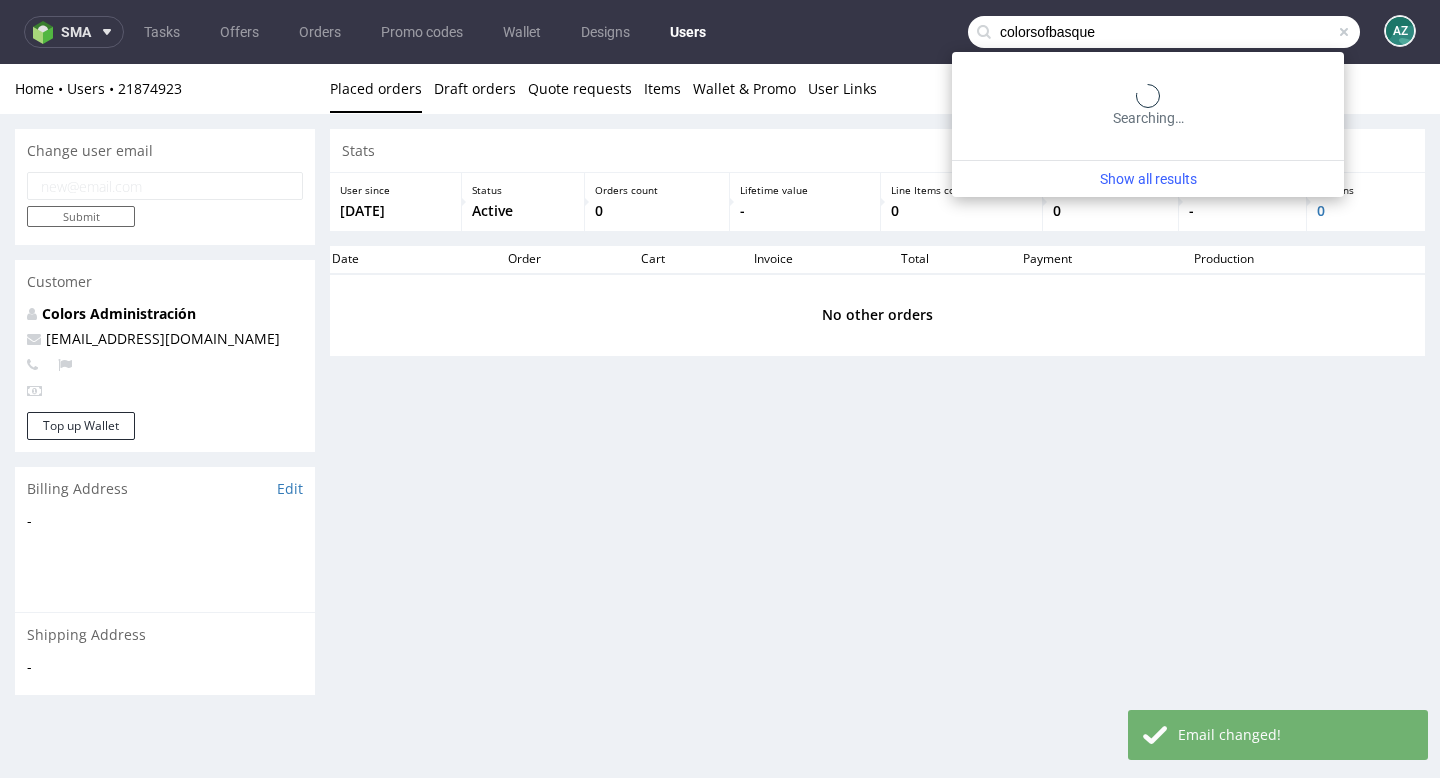 type on "colorsofbasque" 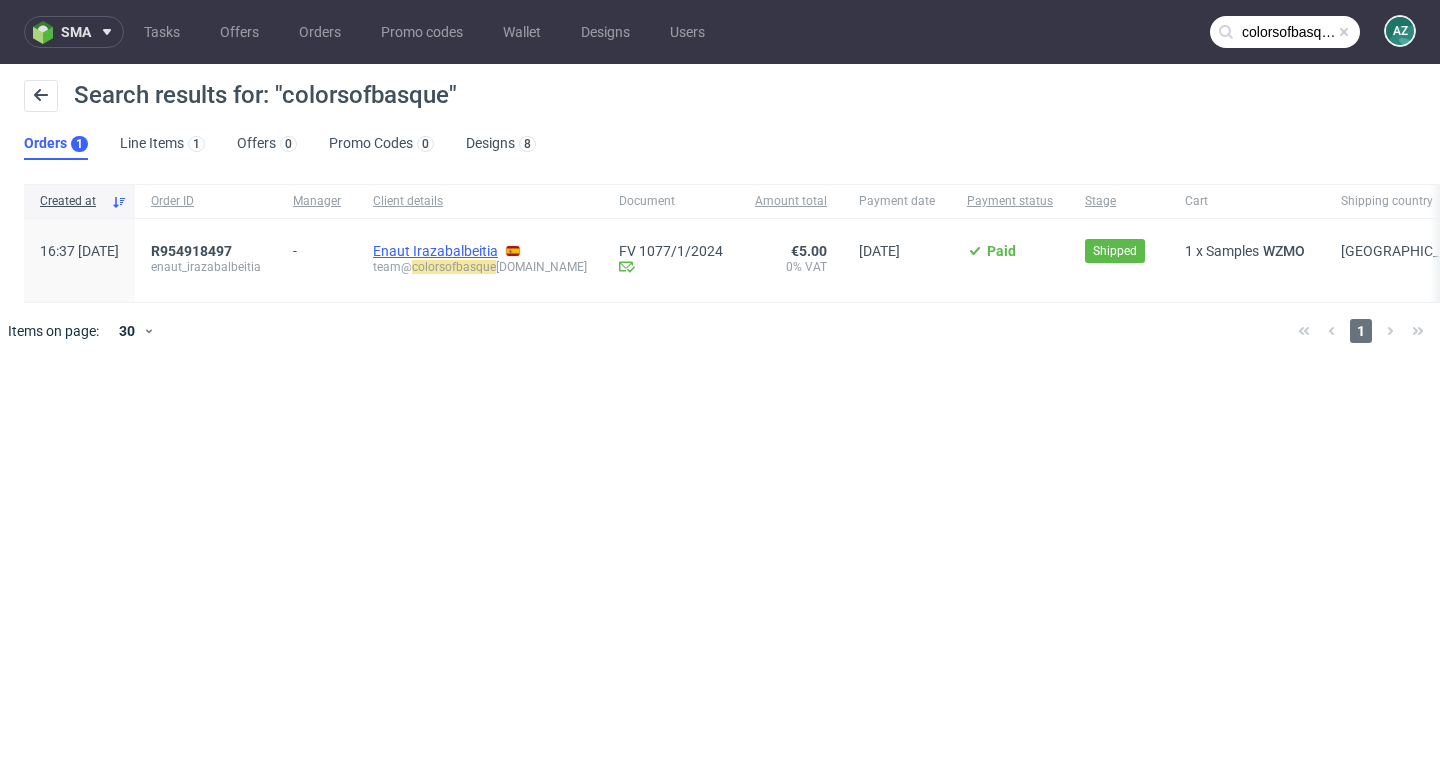 click on "Enaut Irazabalbeitia" at bounding box center (435, 251) 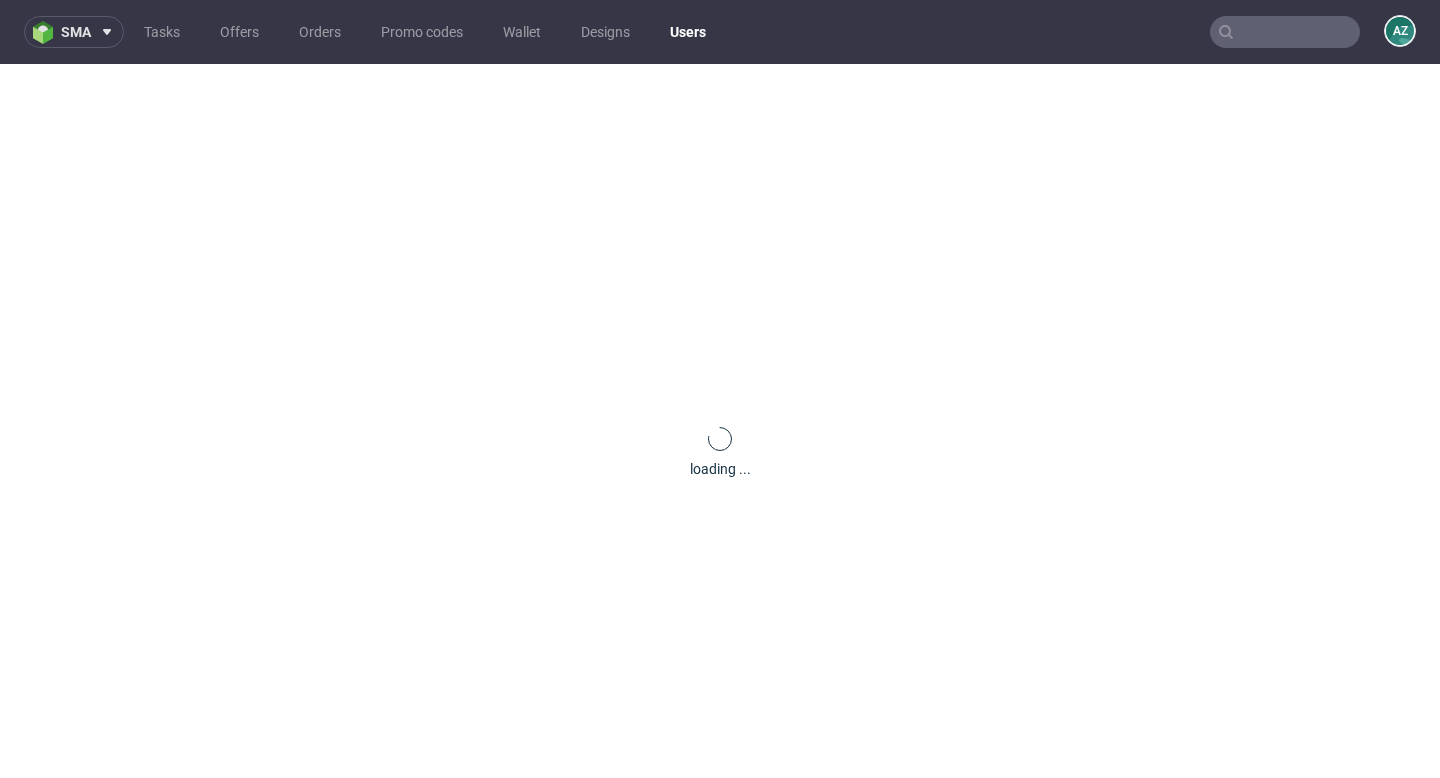 scroll, scrollTop: 0, scrollLeft: 0, axis: both 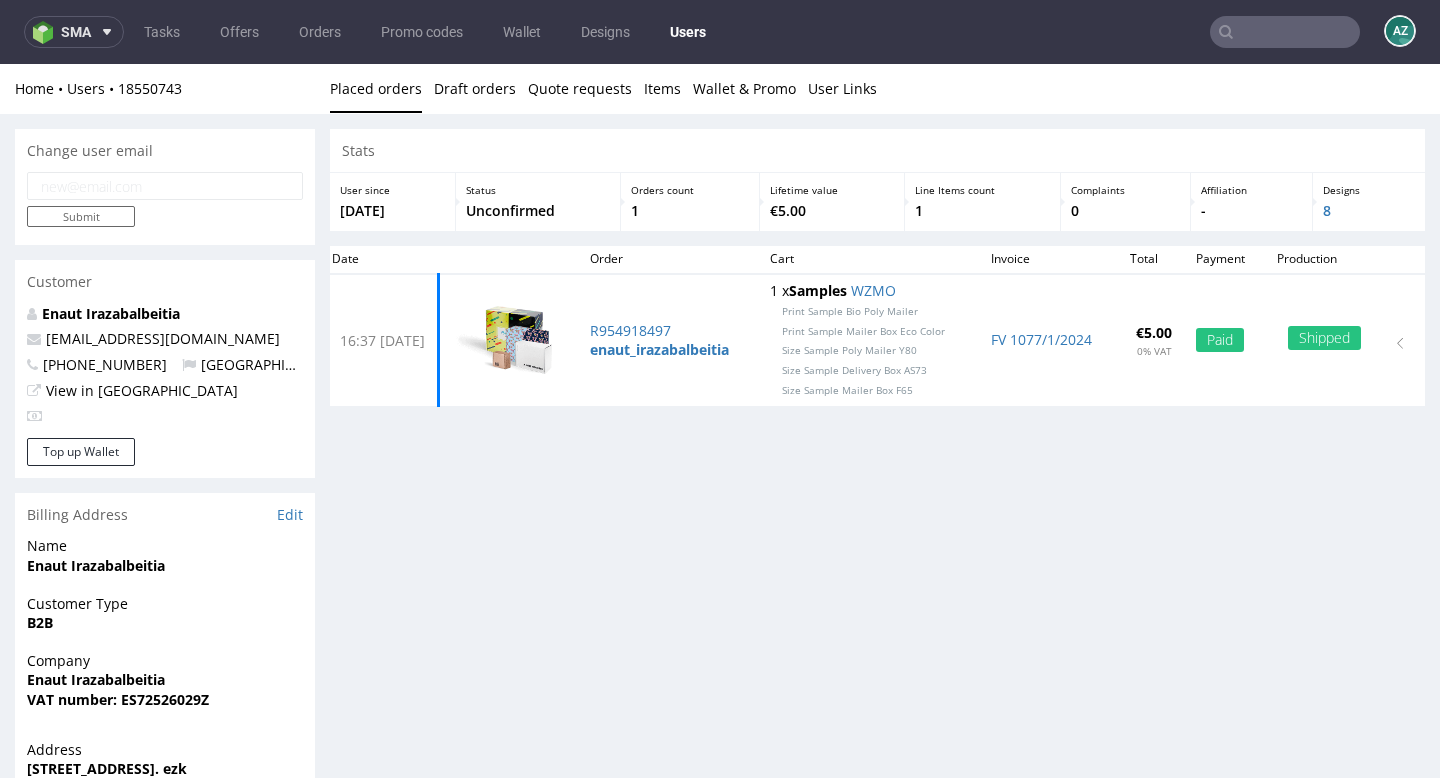 click at bounding box center (165, 186) 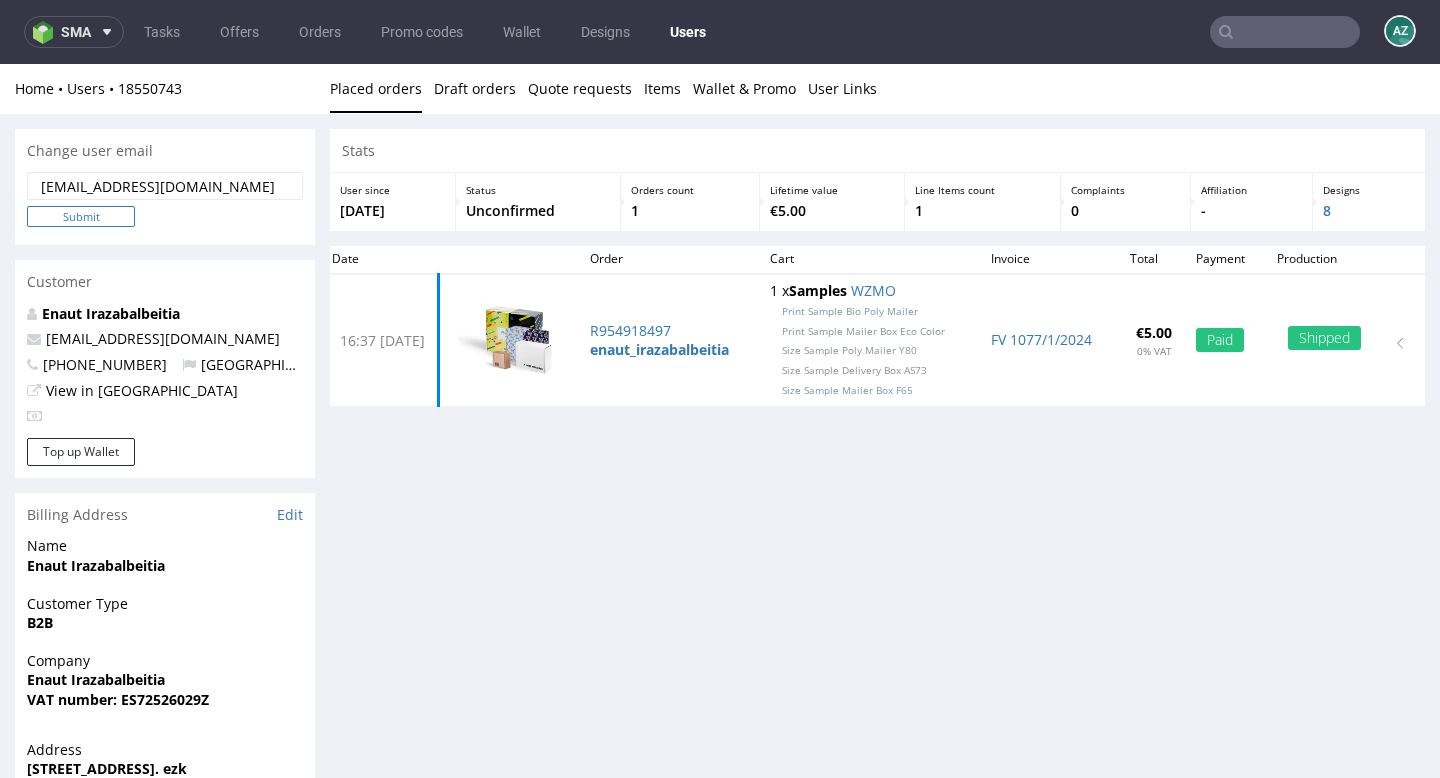 type on "admin@colorsofbasquecountry.com" 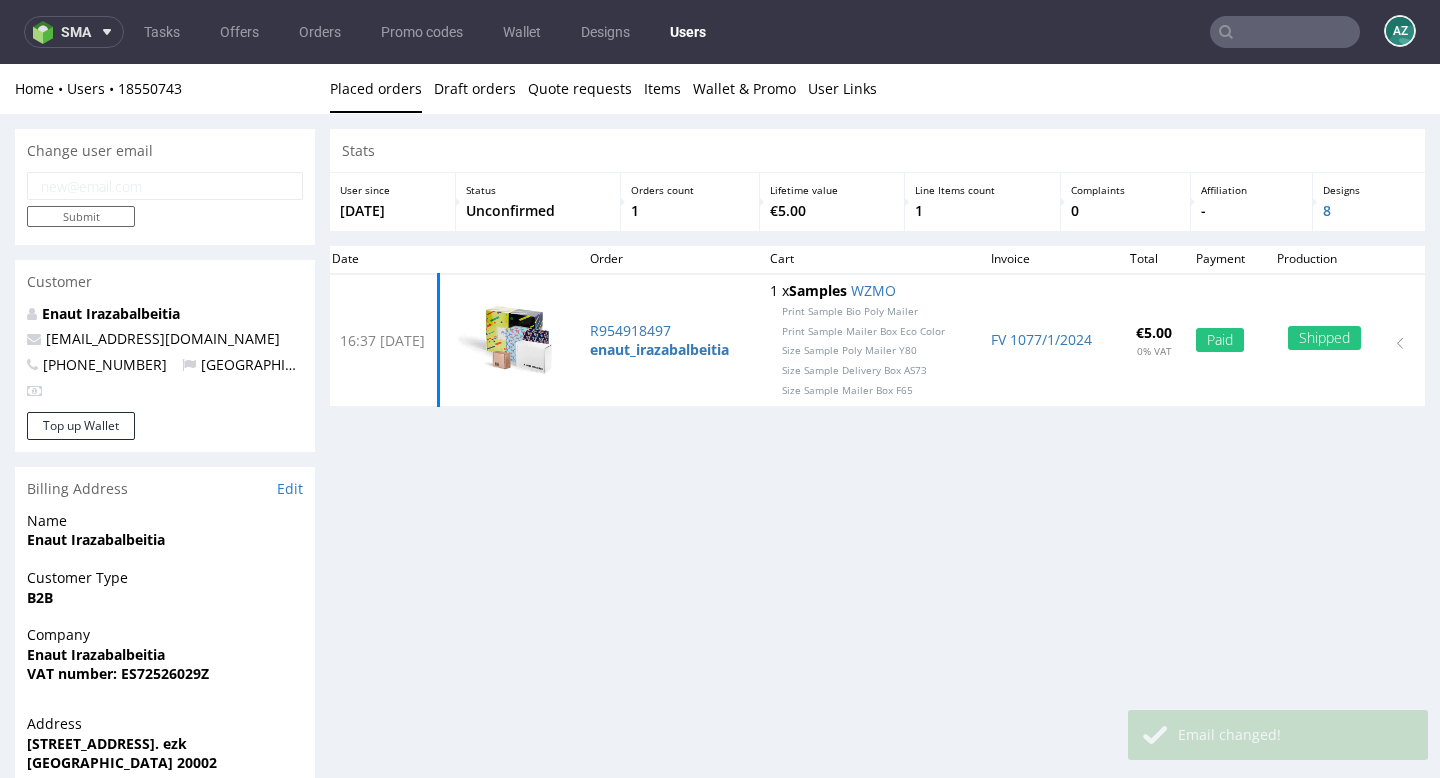 scroll, scrollTop: 0, scrollLeft: 0, axis: both 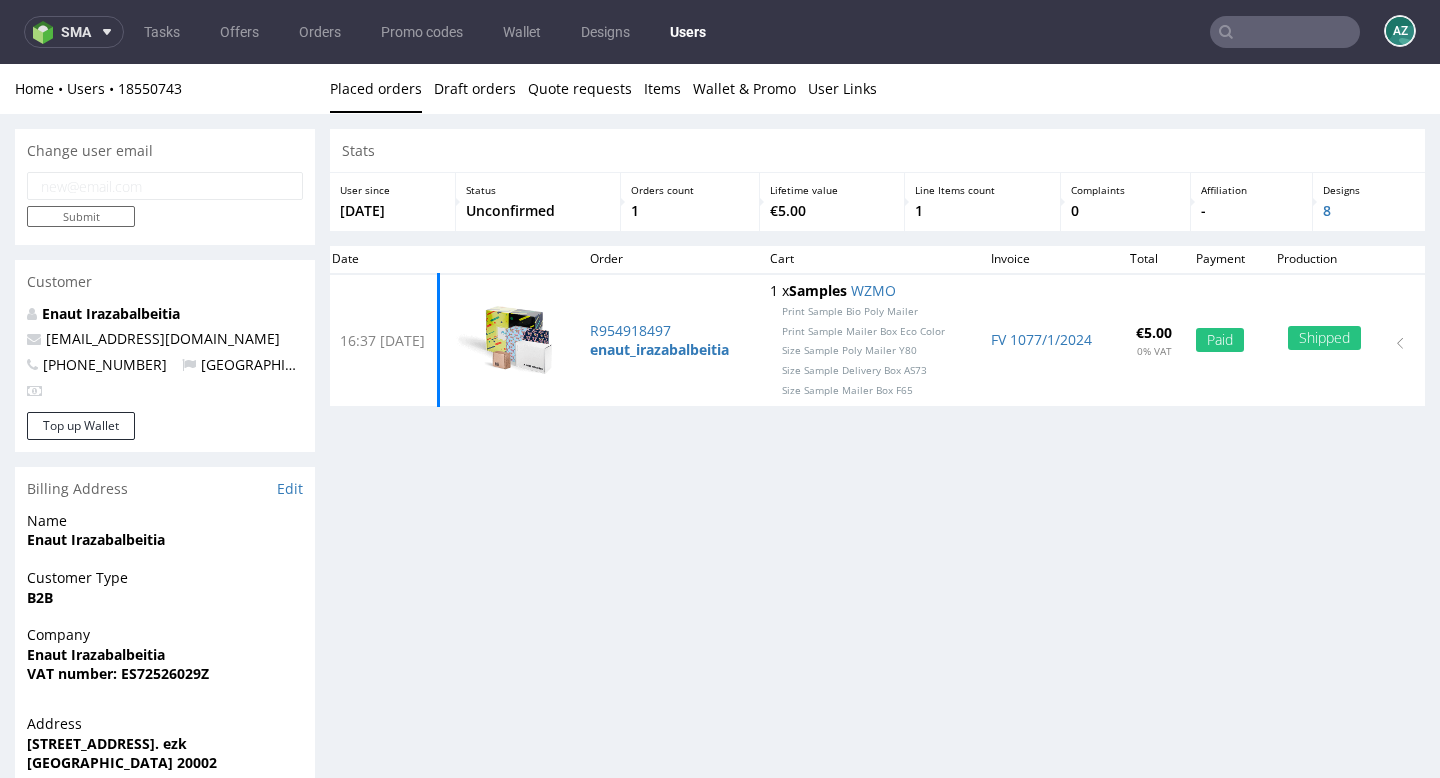 click at bounding box center [1285, 32] 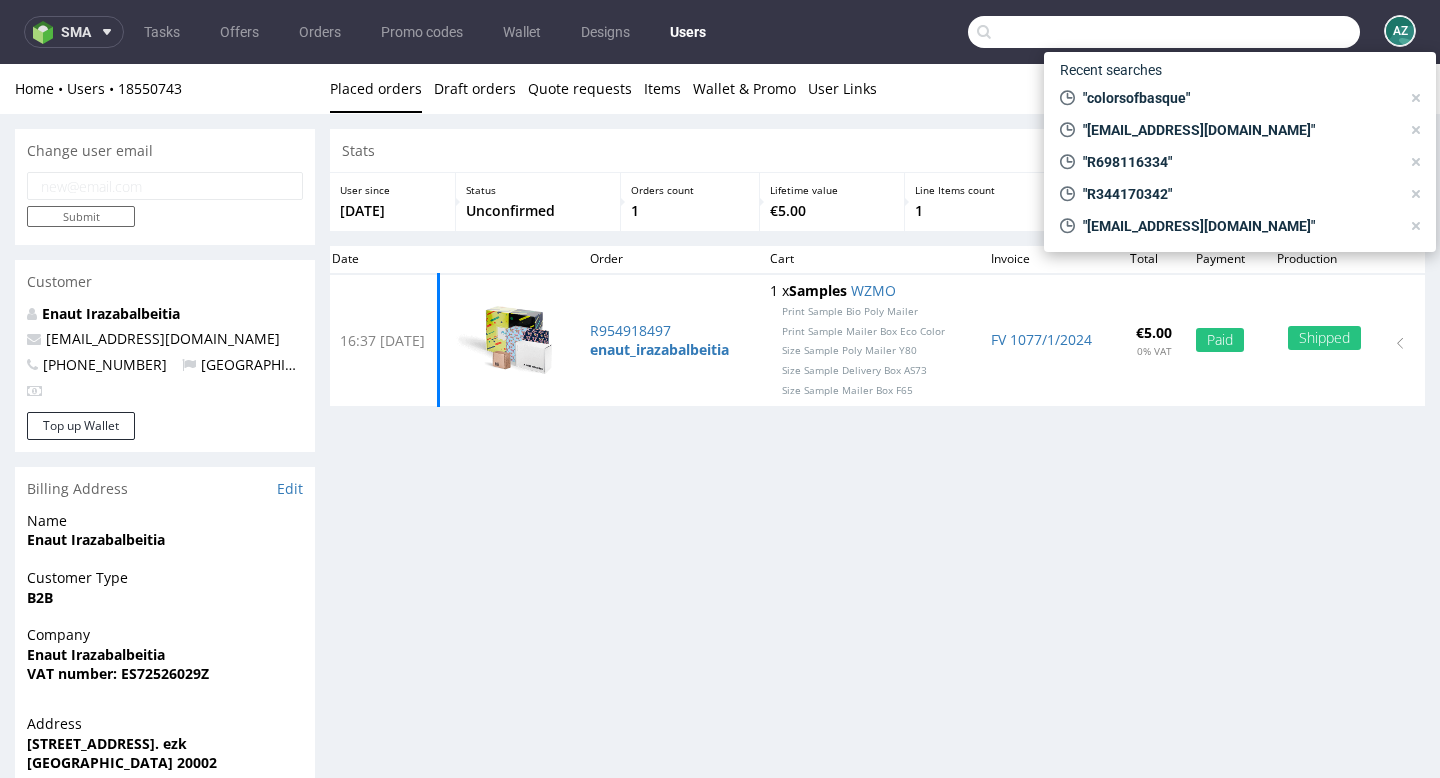 paste on "R252507330" 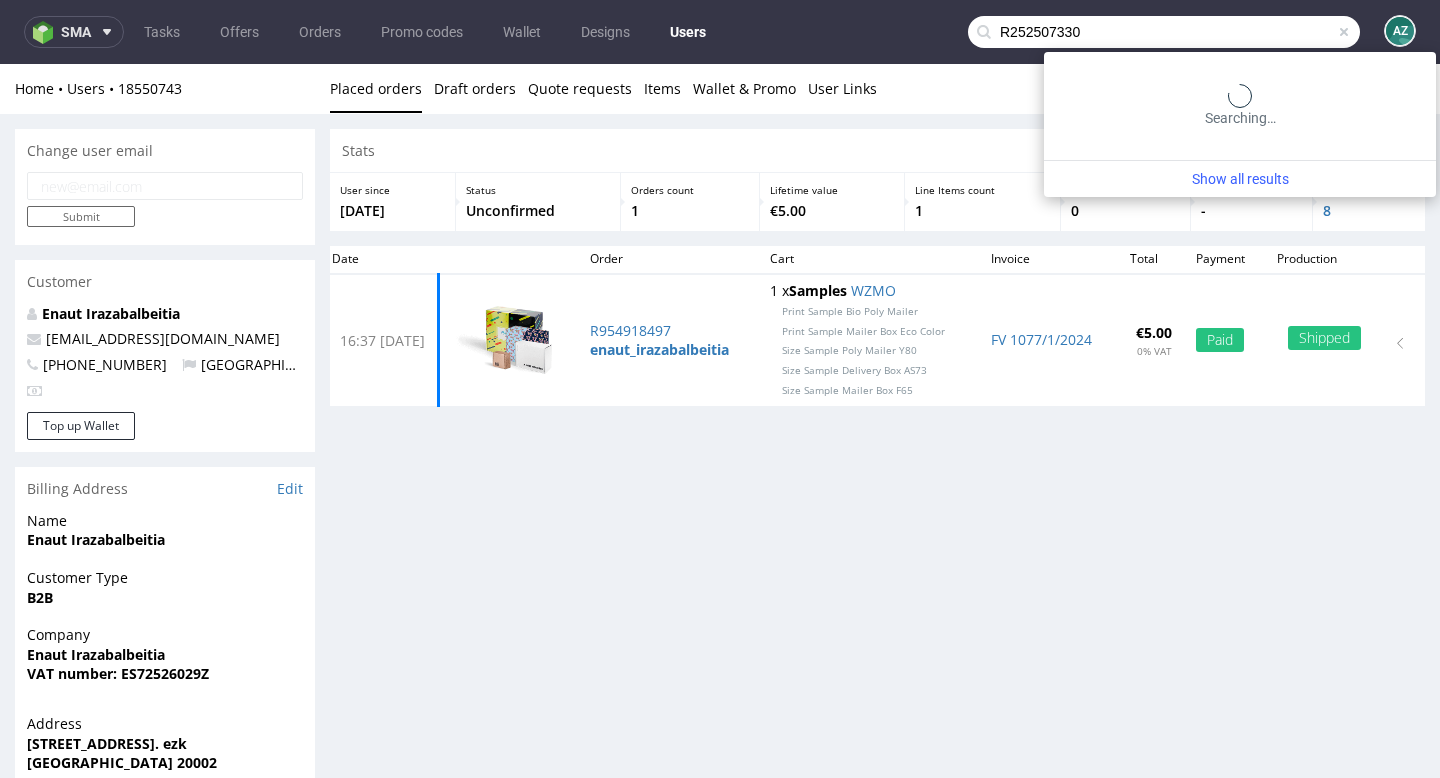 type on "R252507330" 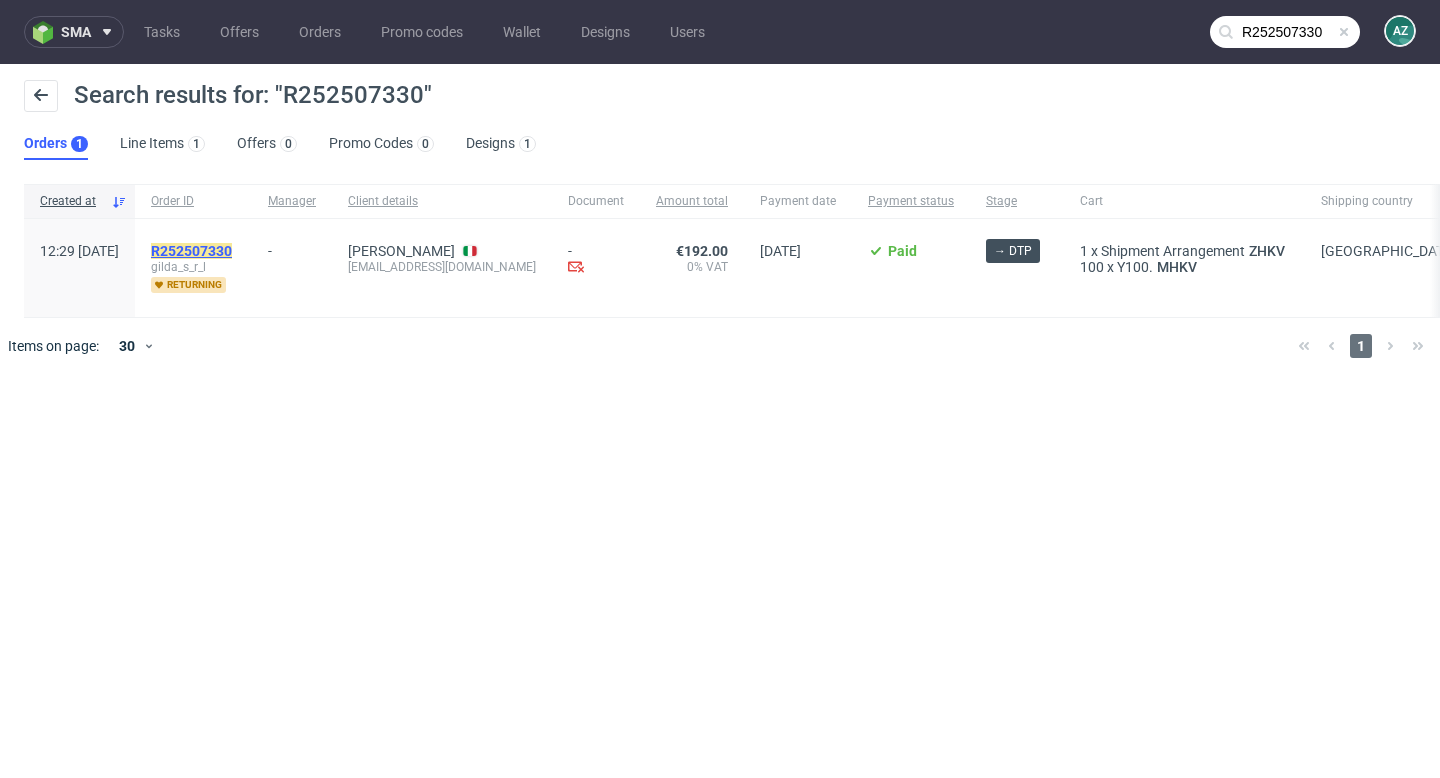 click on "R252507330" 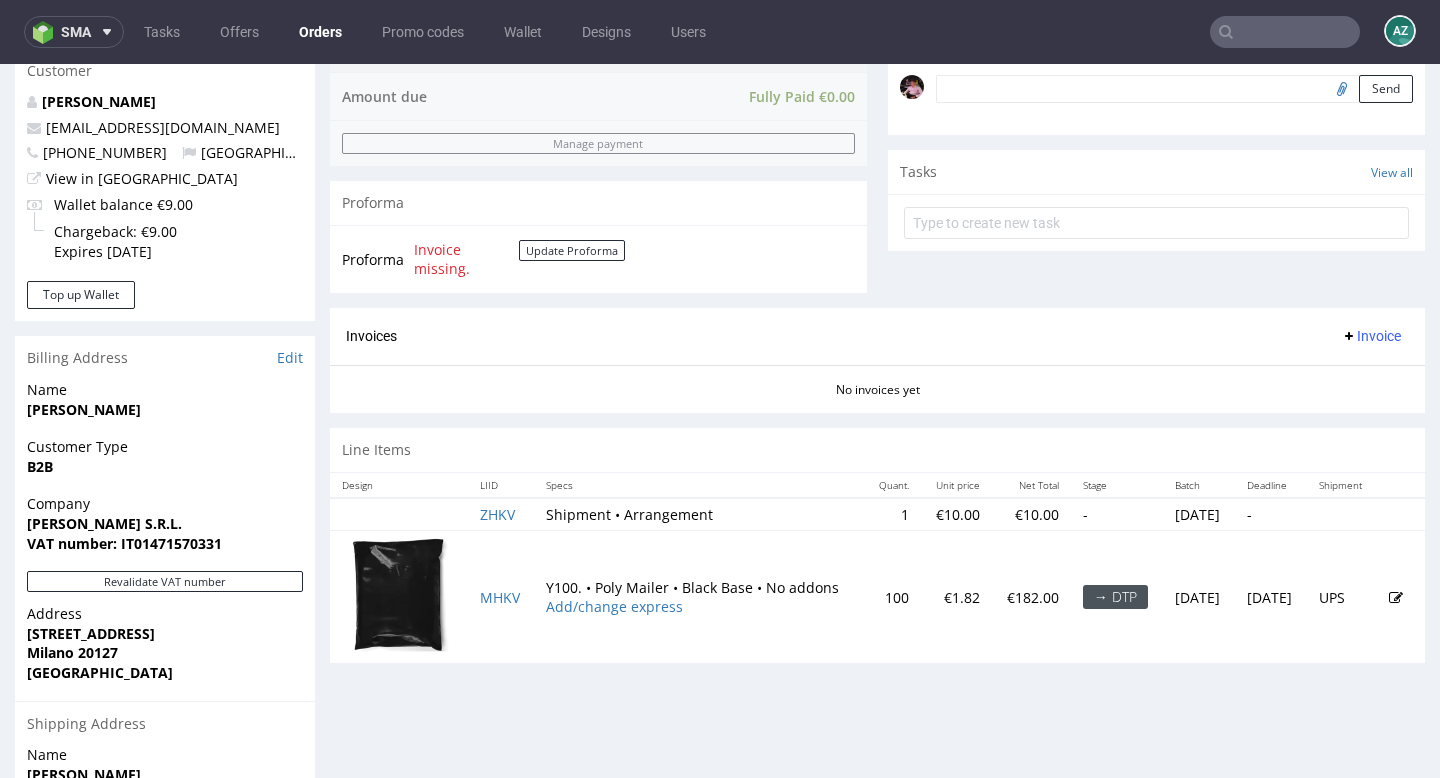 scroll, scrollTop: 871, scrollLeft: 0, axis: vertical 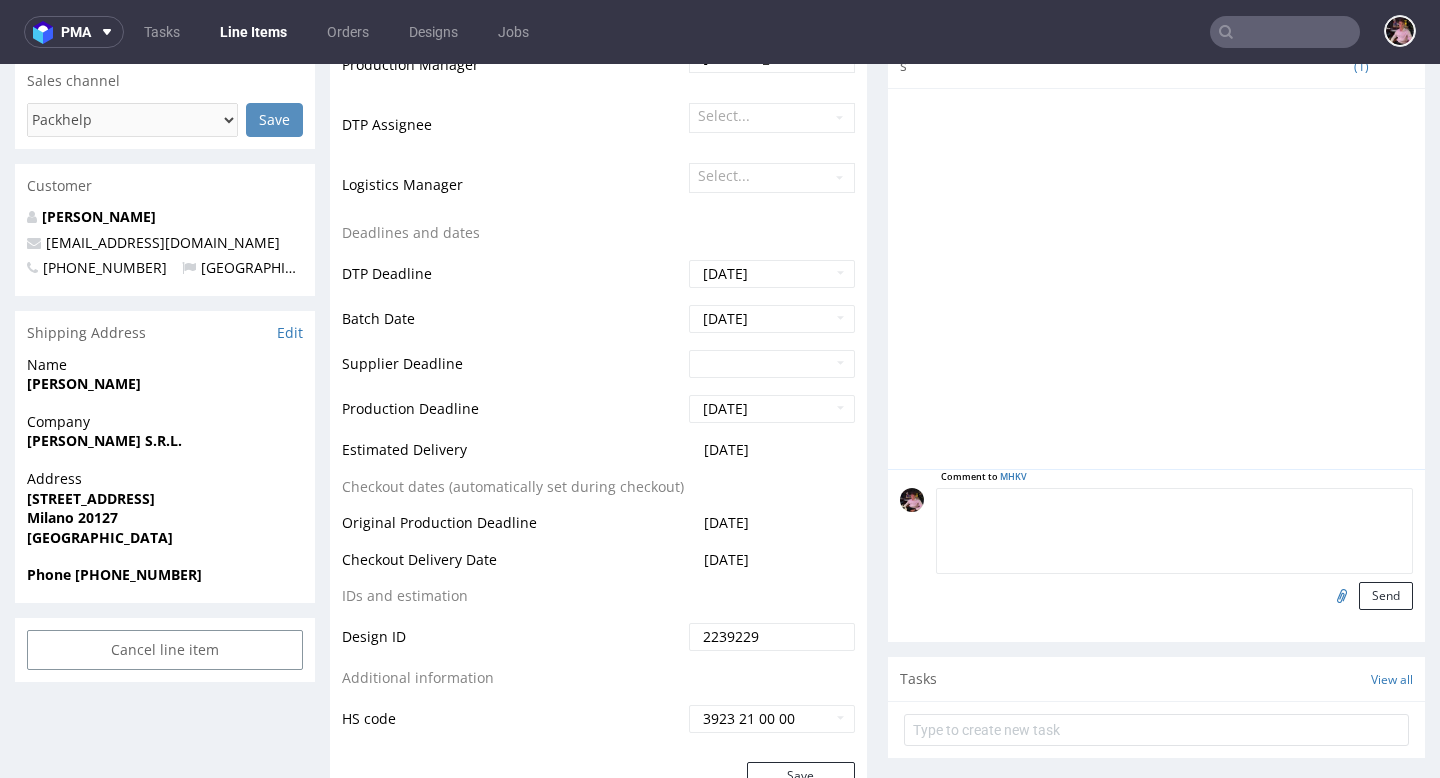 click at bounding box center [1174, 531] 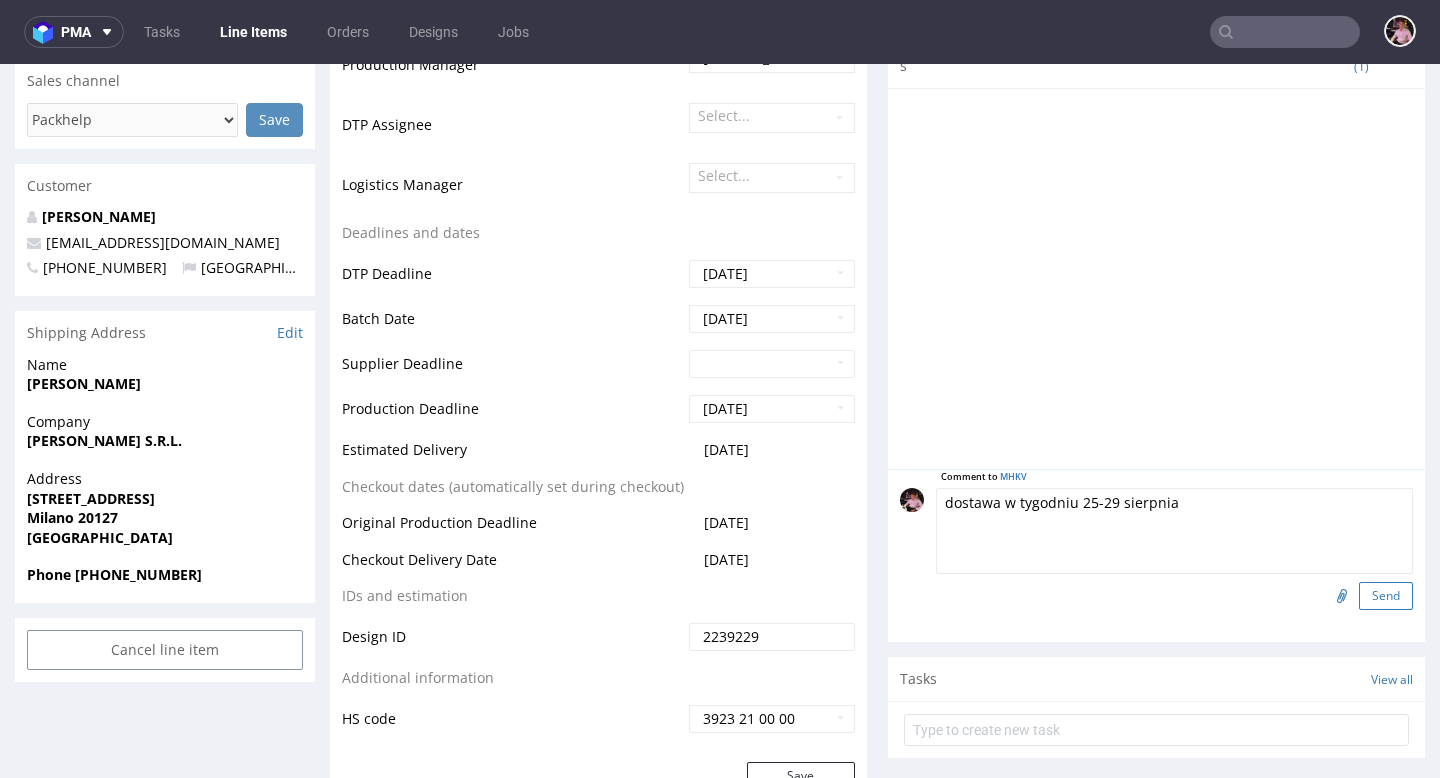 type on "dostawa w tygodniu 25-29 sierpnia" 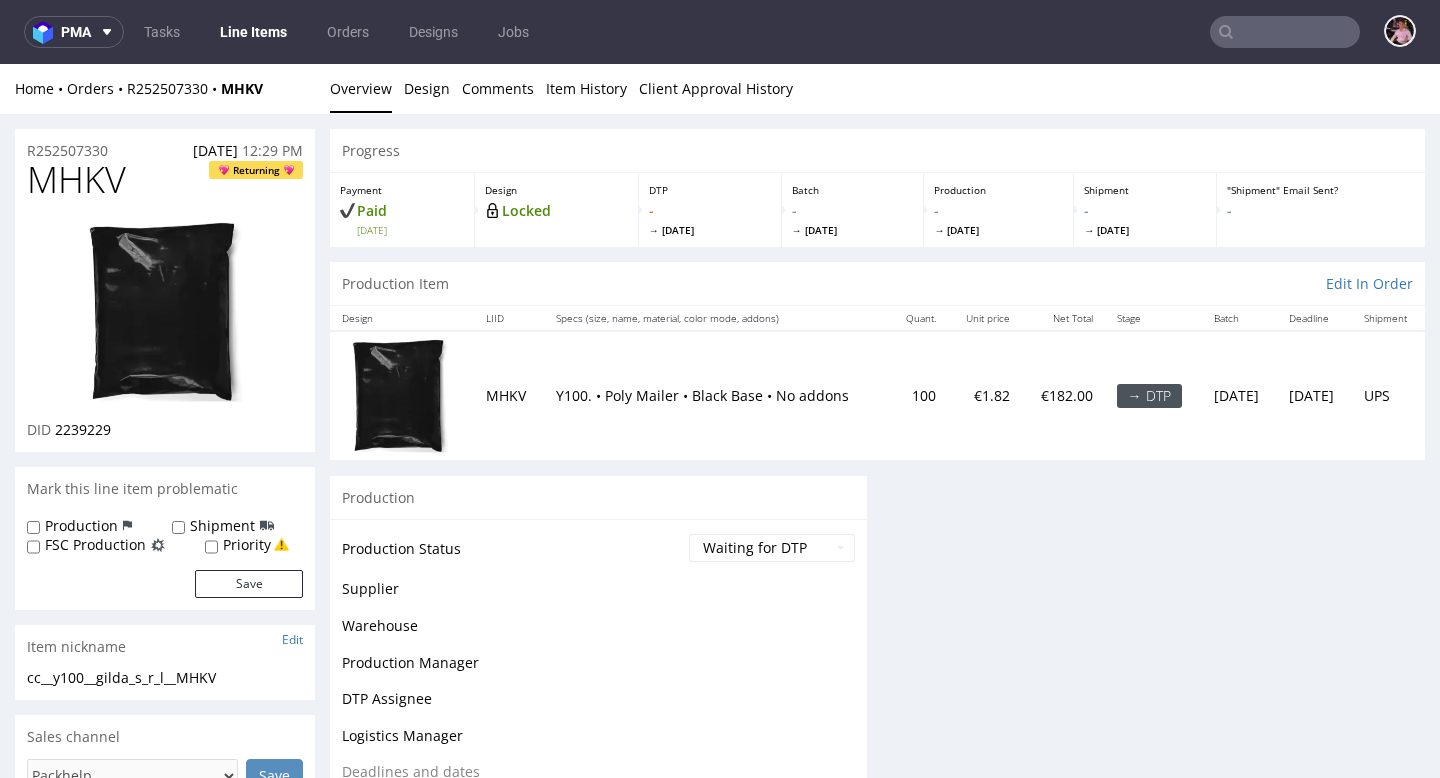 scroll, scrollTop: 0, scrollLeft: 0, axis: both 